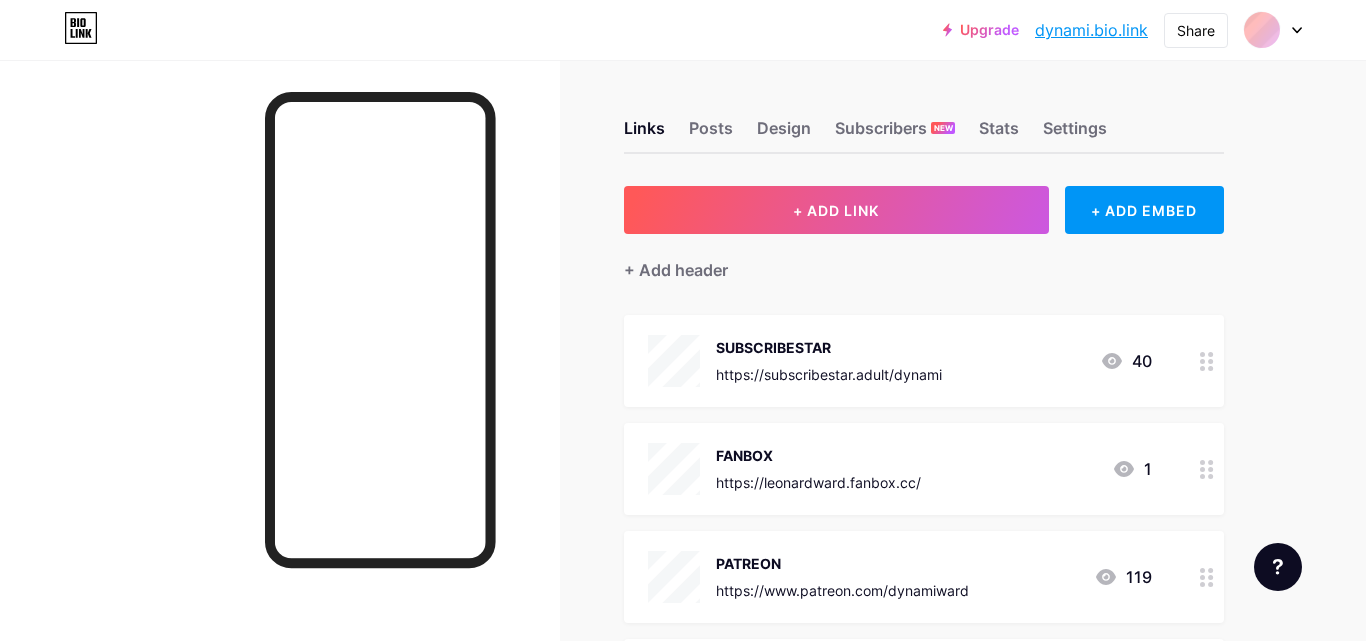 scroll, scrollTop: 0, scrollLeft: 0, axis: both 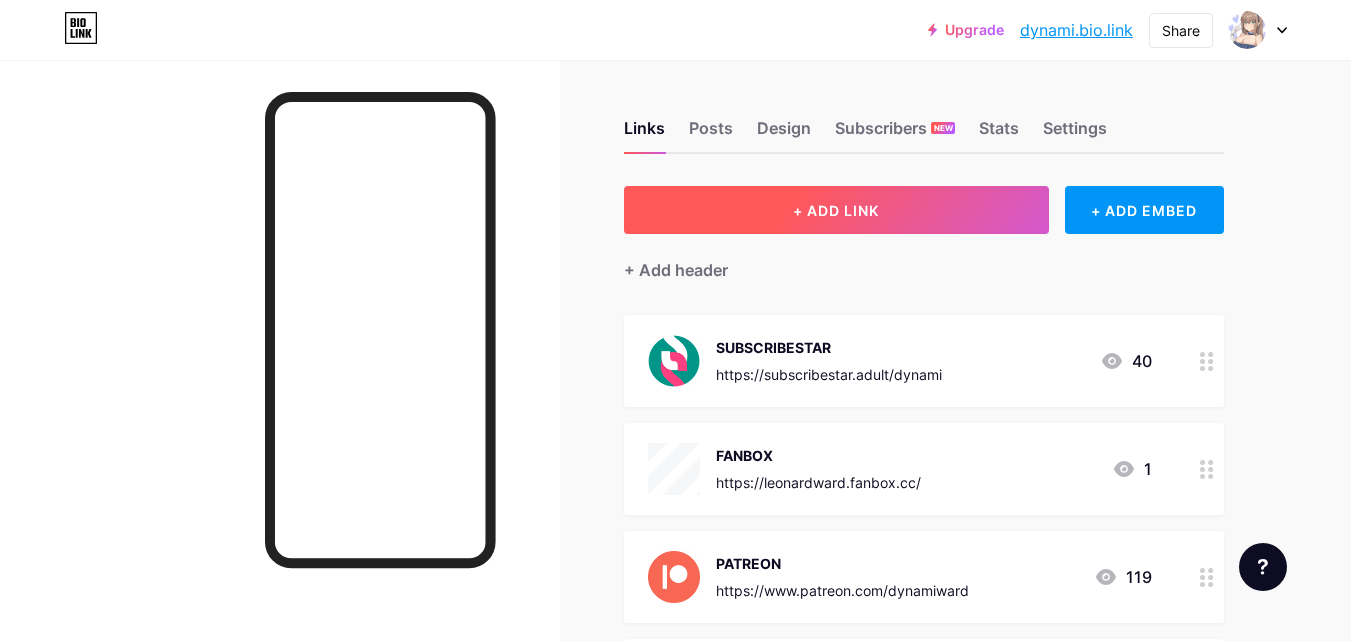click on "+ ADD LINK" at bounding box center (836, 210) 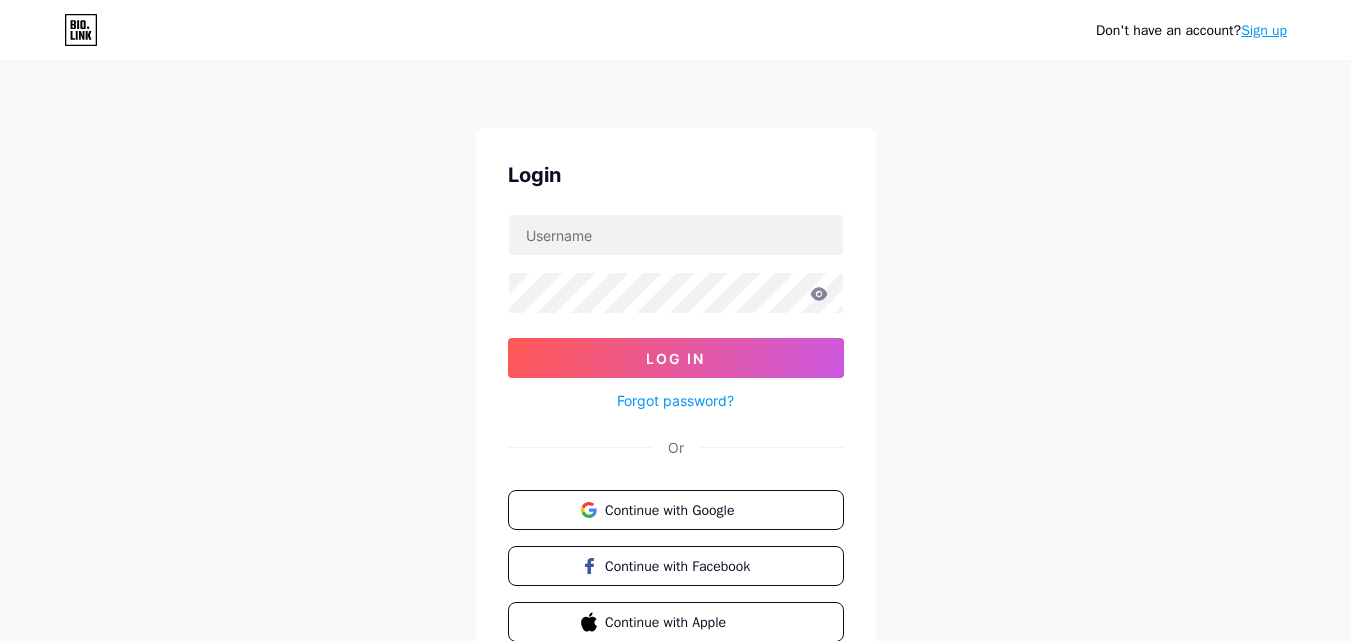 scroll, scrollTop: 0, scrollLeft: 0, axis: both 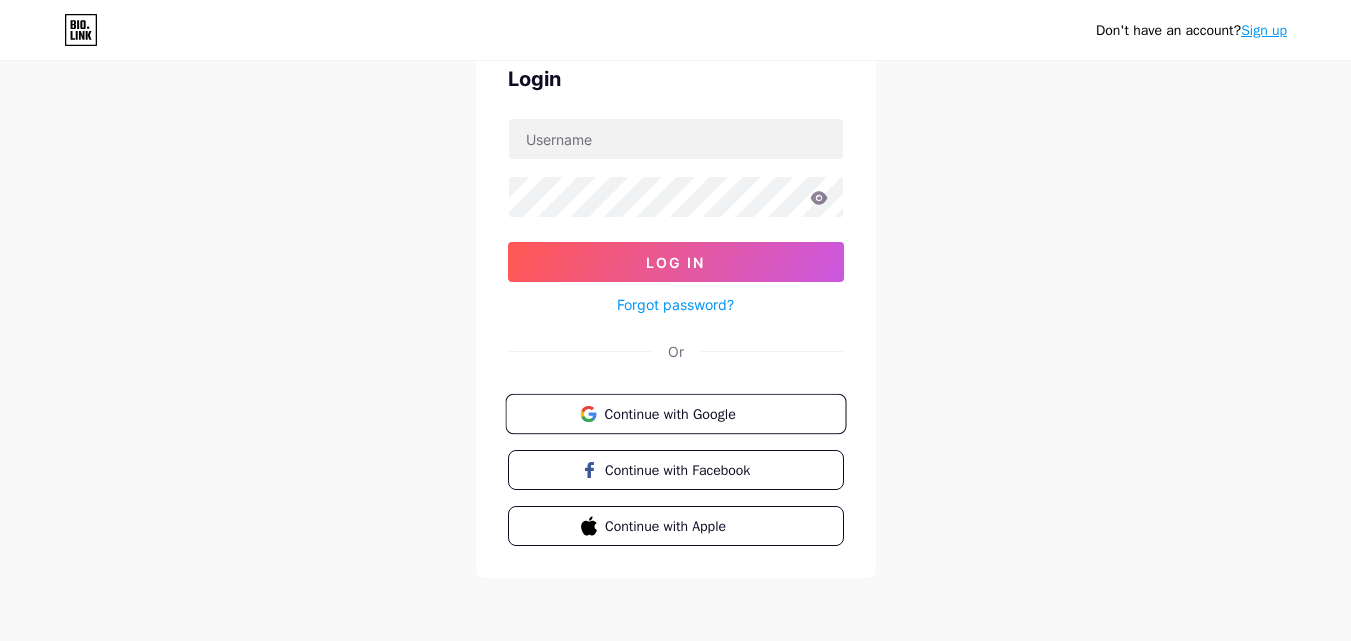 click on "Continue with Google" at bounding box center [687, 413] 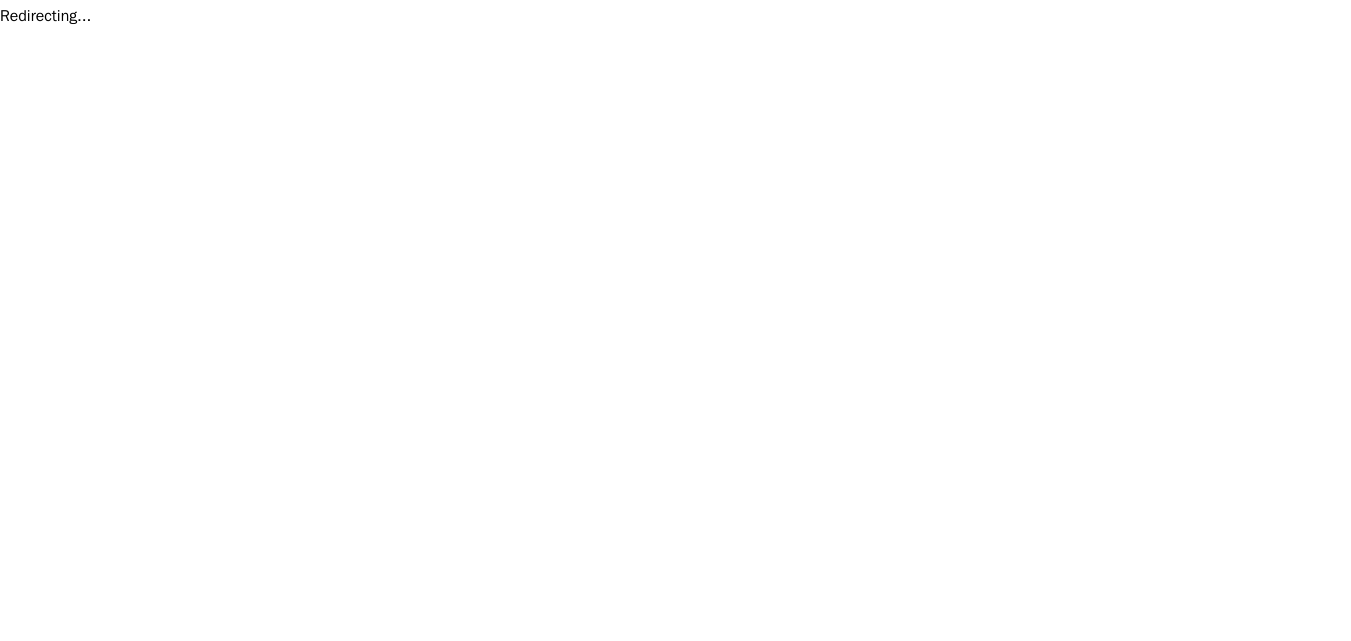scroll, scrollTop: 0, scrollLeft: 0, axis: both 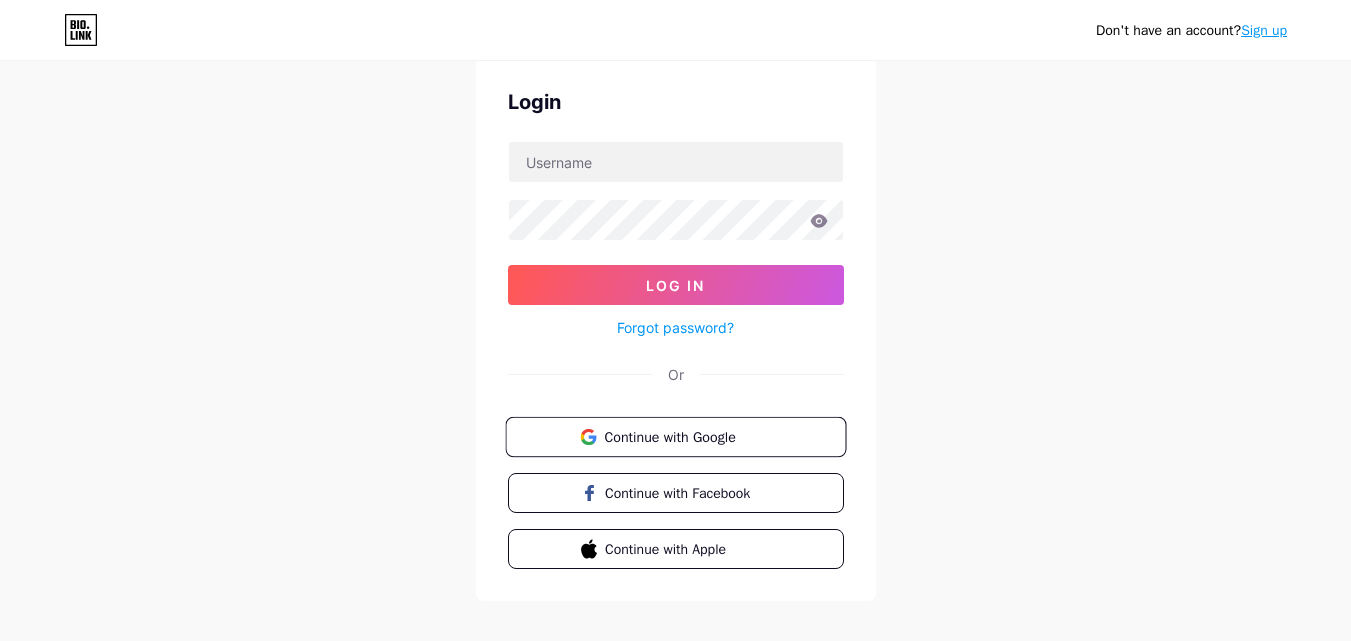 click on "Continue with Google" at bounding box center [687, 436] 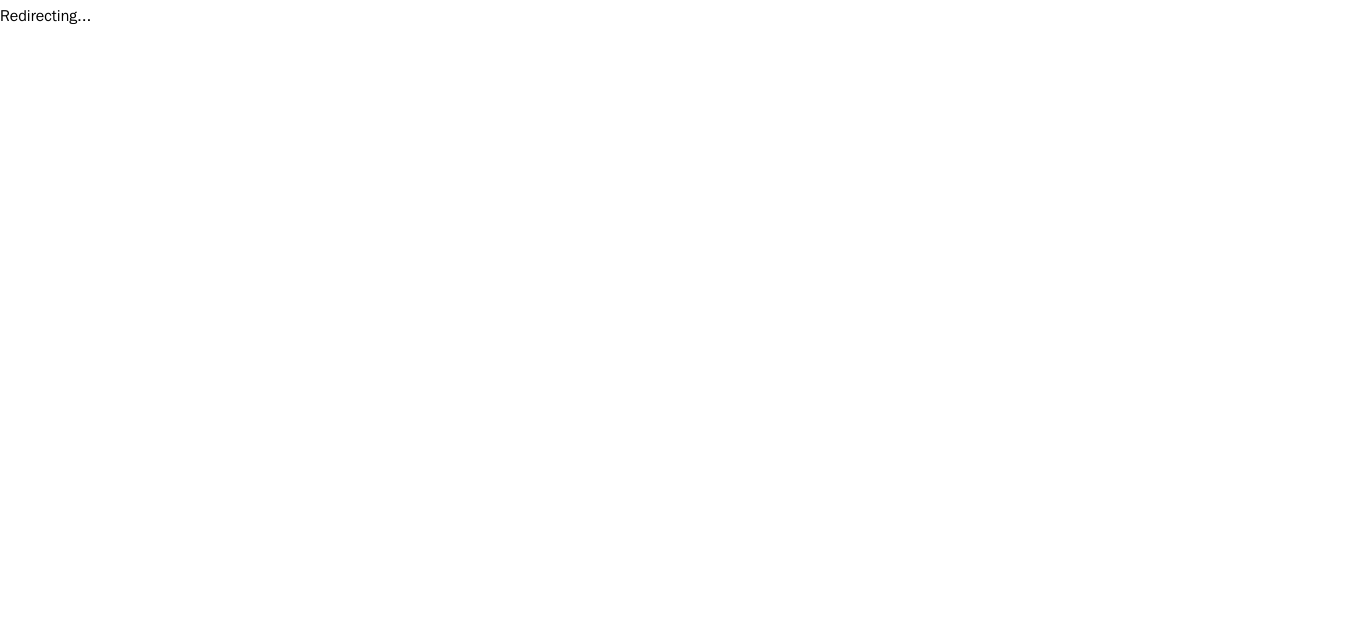 scroll, scrollTop: 0, scrollLeft: 0, axis: both 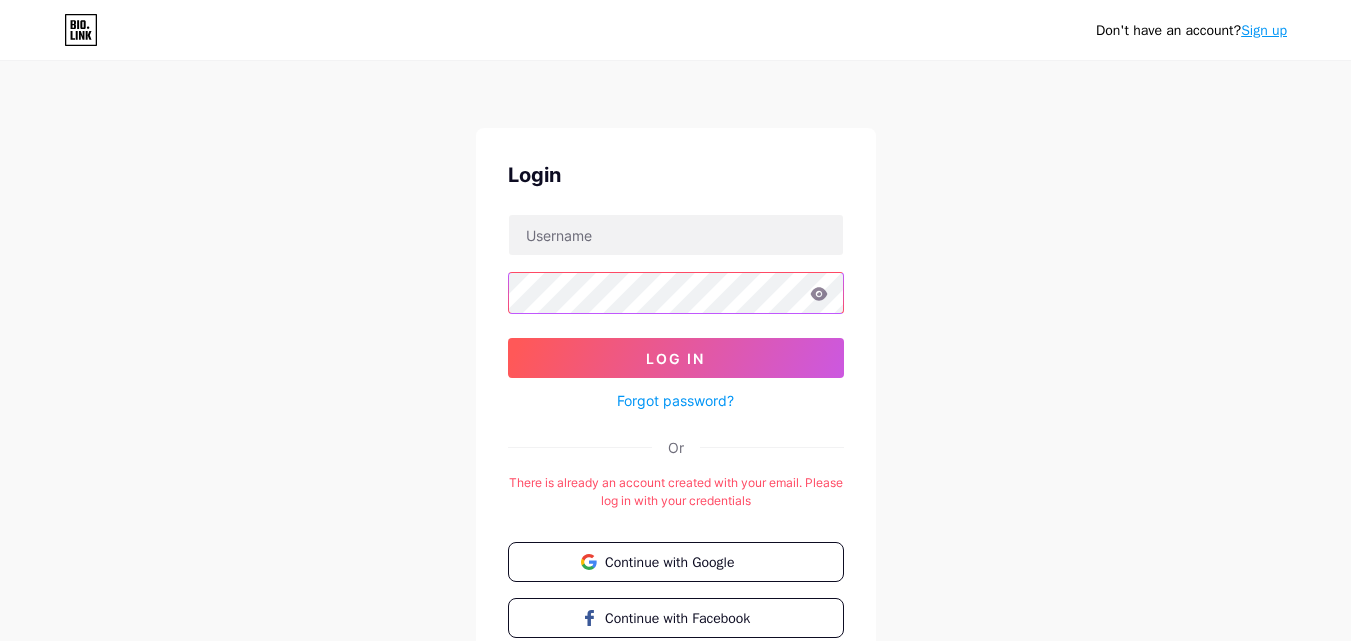 click on "Don't have an account?  Sign up   Login                   Log In
Forgot password?
Or     There is already an account created with your email. Please log in with your credentials   Continue with Google     Continue with Facebook
Continue with Apple" at bounding box center (675, 395) 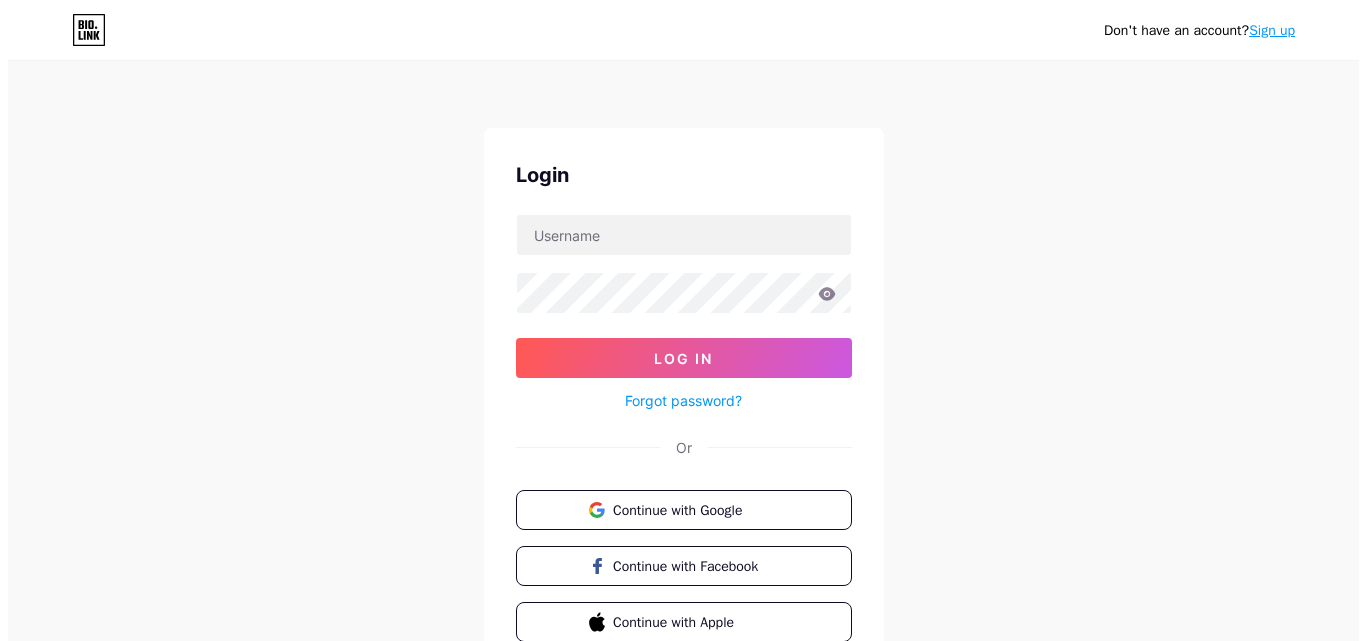 scroll, scrollTop: 0, scrollLeft: 0, axis: both 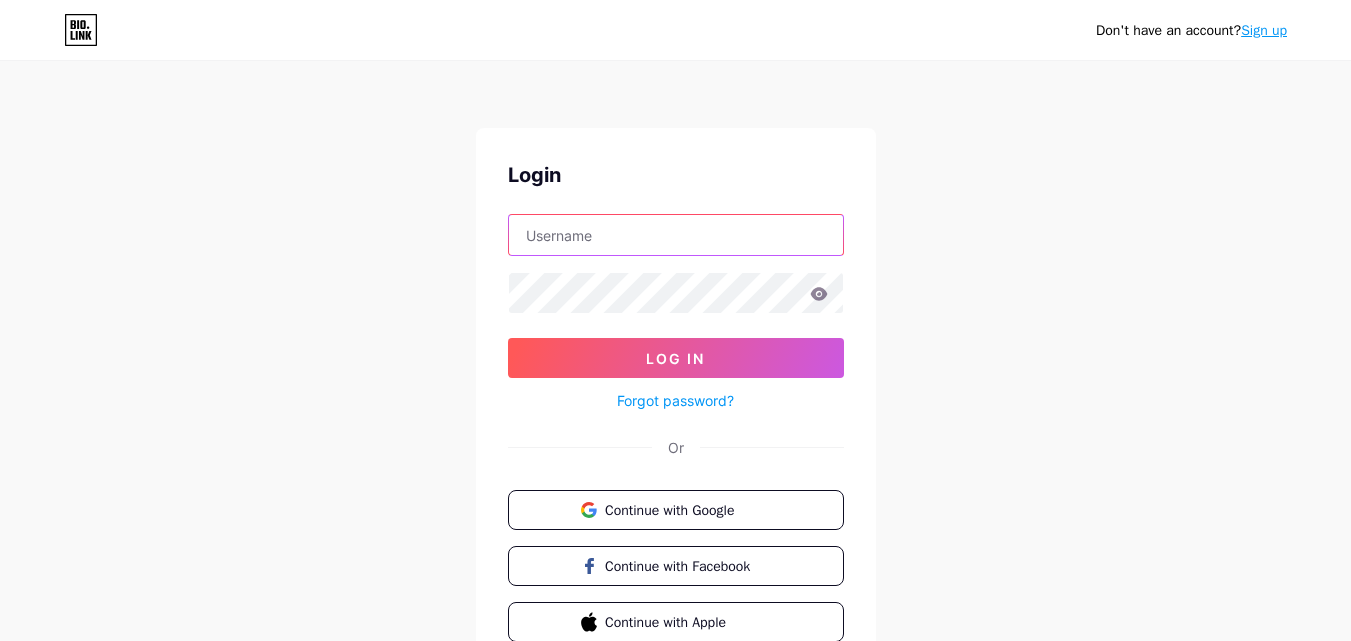 click at bounding box center (676, 235) 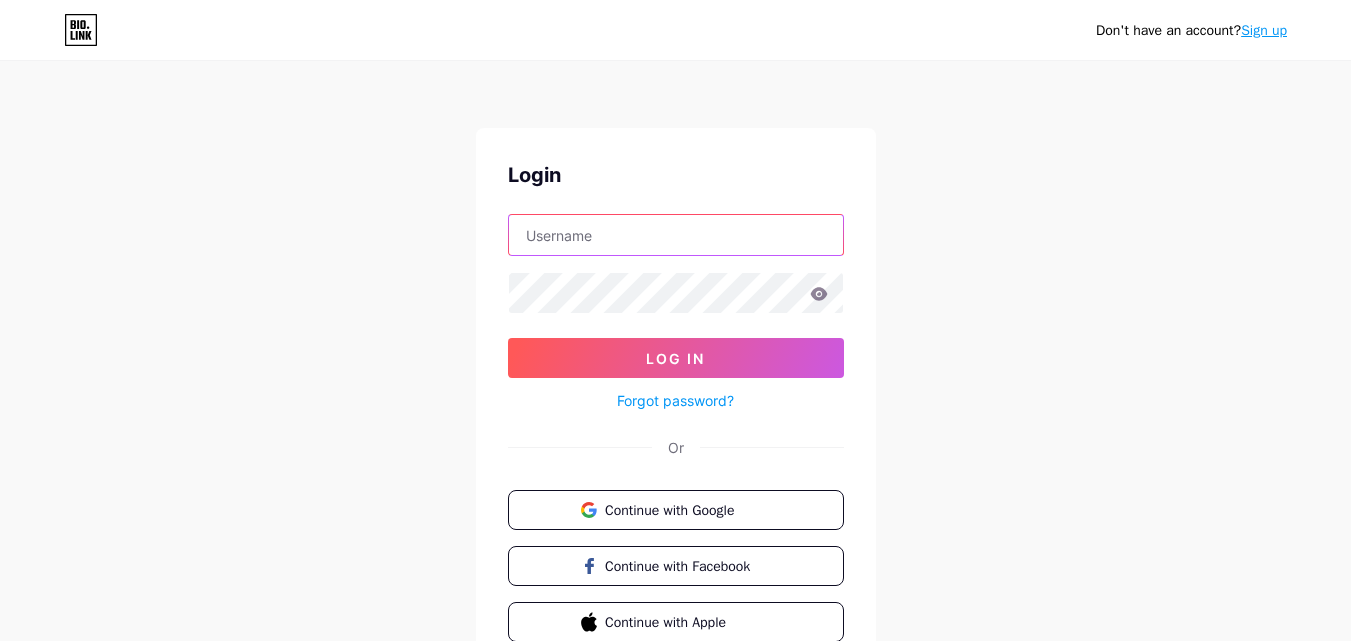 type on "Dynami" 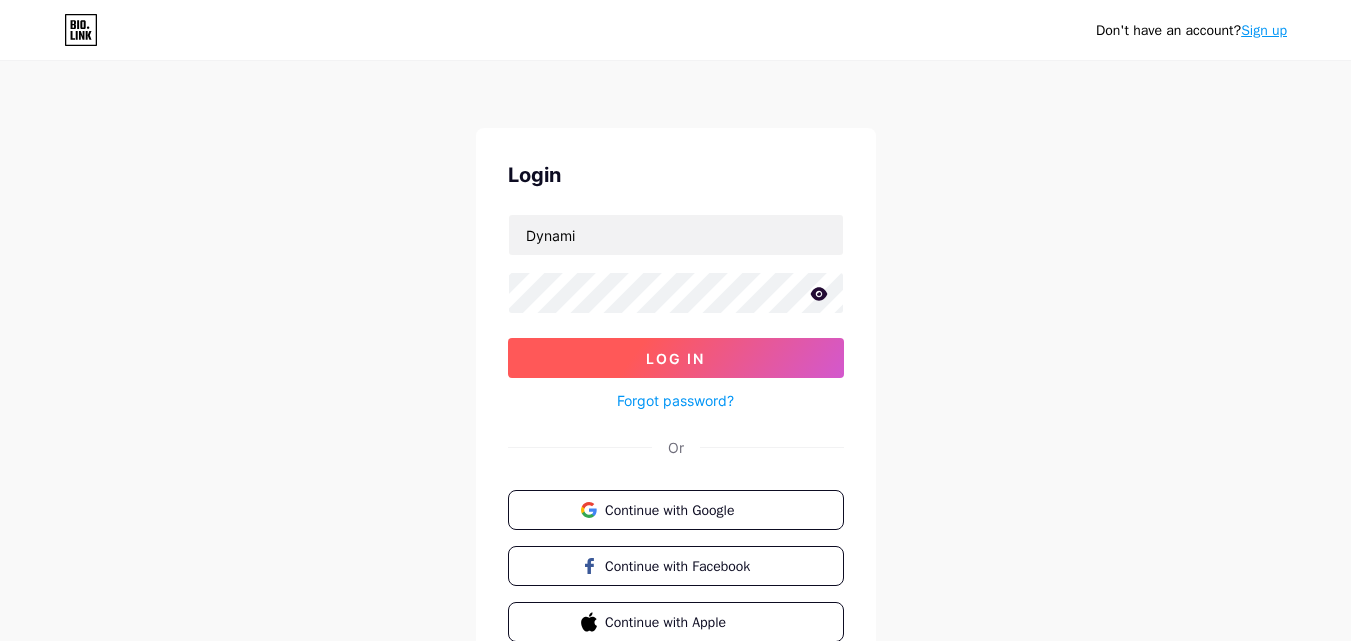 click on "Log In" at bounding box center (675, 358) 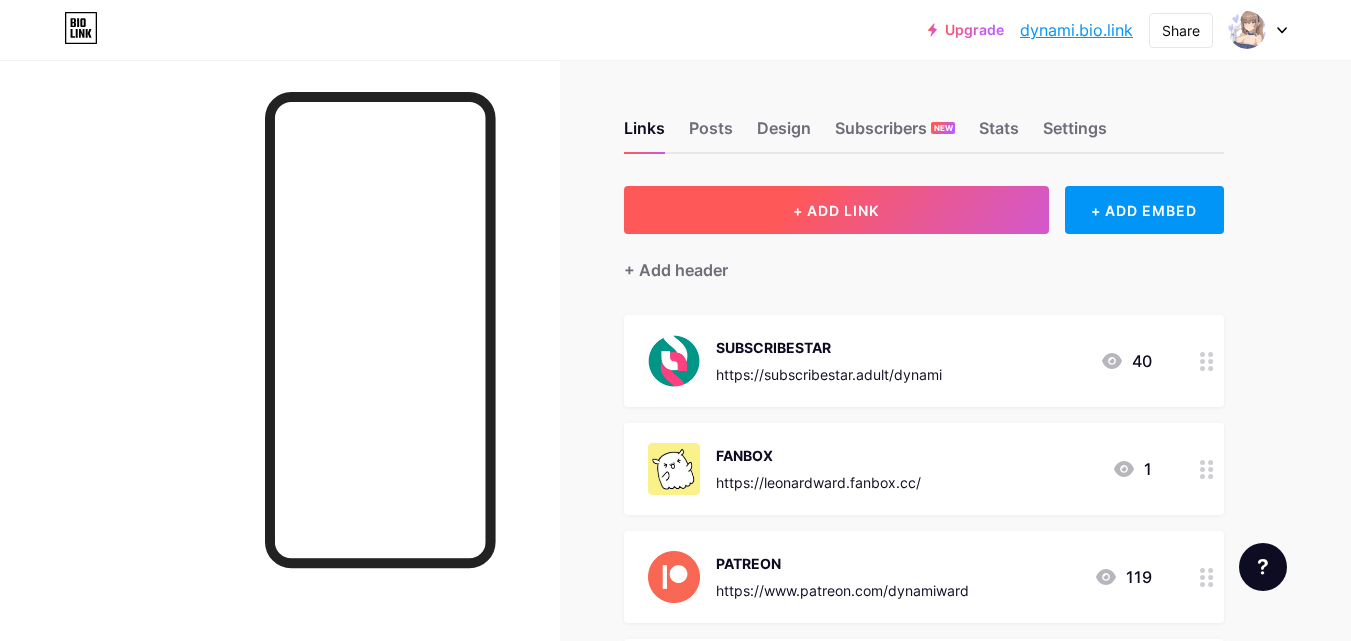 click on "+ ADD LINK" at bounding box center [836, 210] 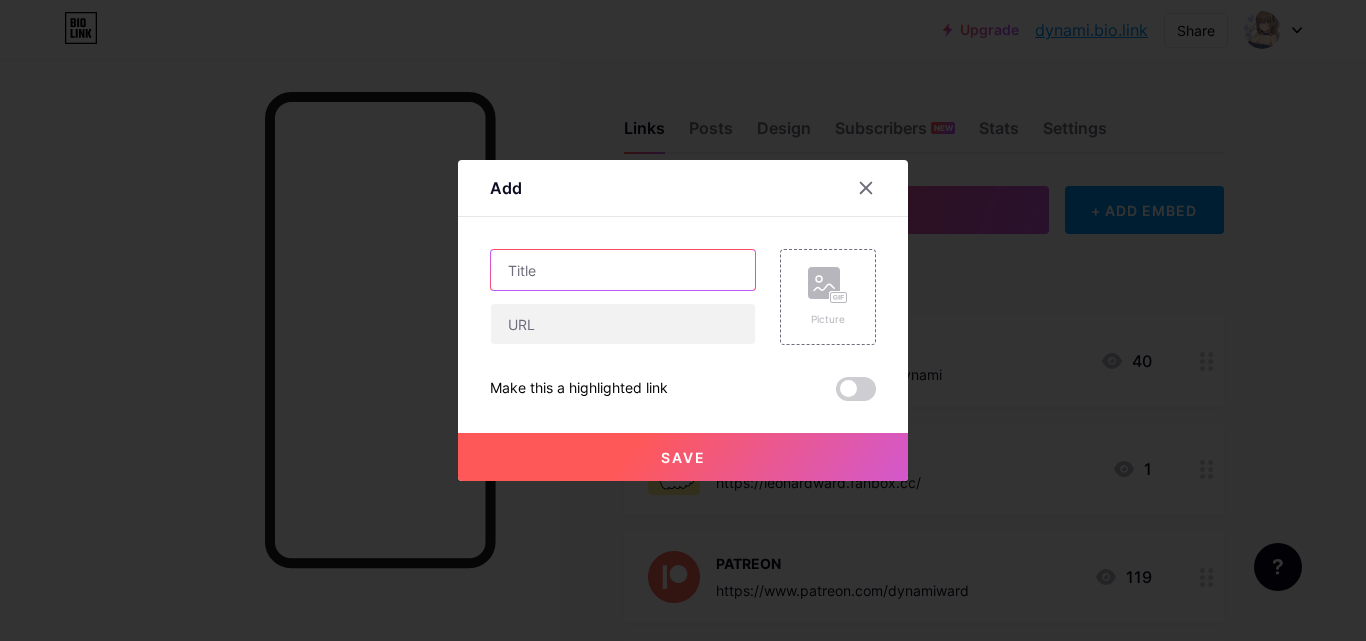 click at bounding box center [623, 270] 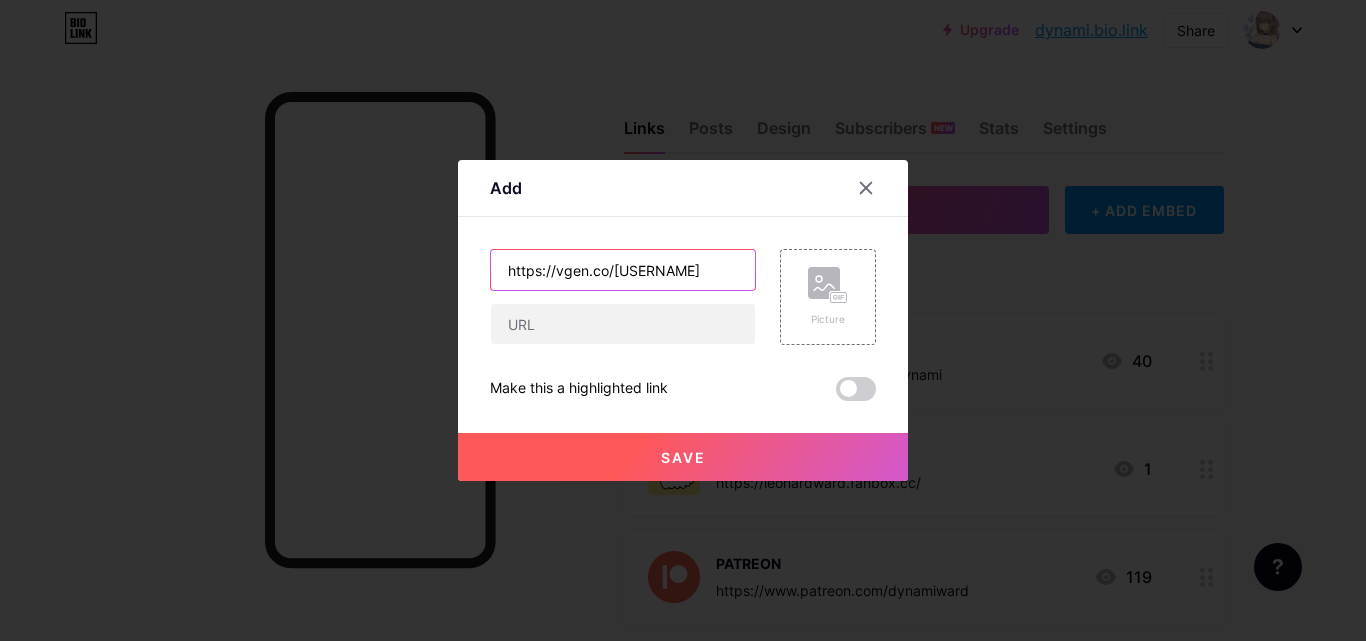 drag, startPoint x: 707, startPoint y: 268, endPoint x: 296, endPoint y: 243, distance: 411.75964 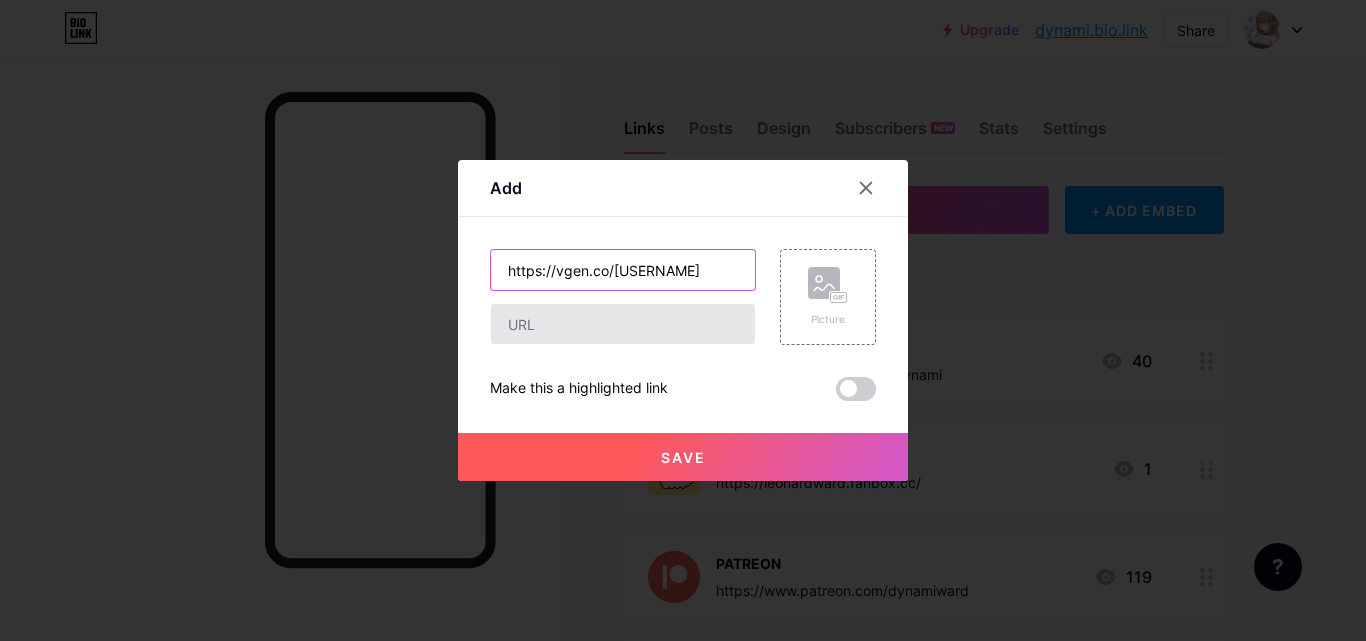 type 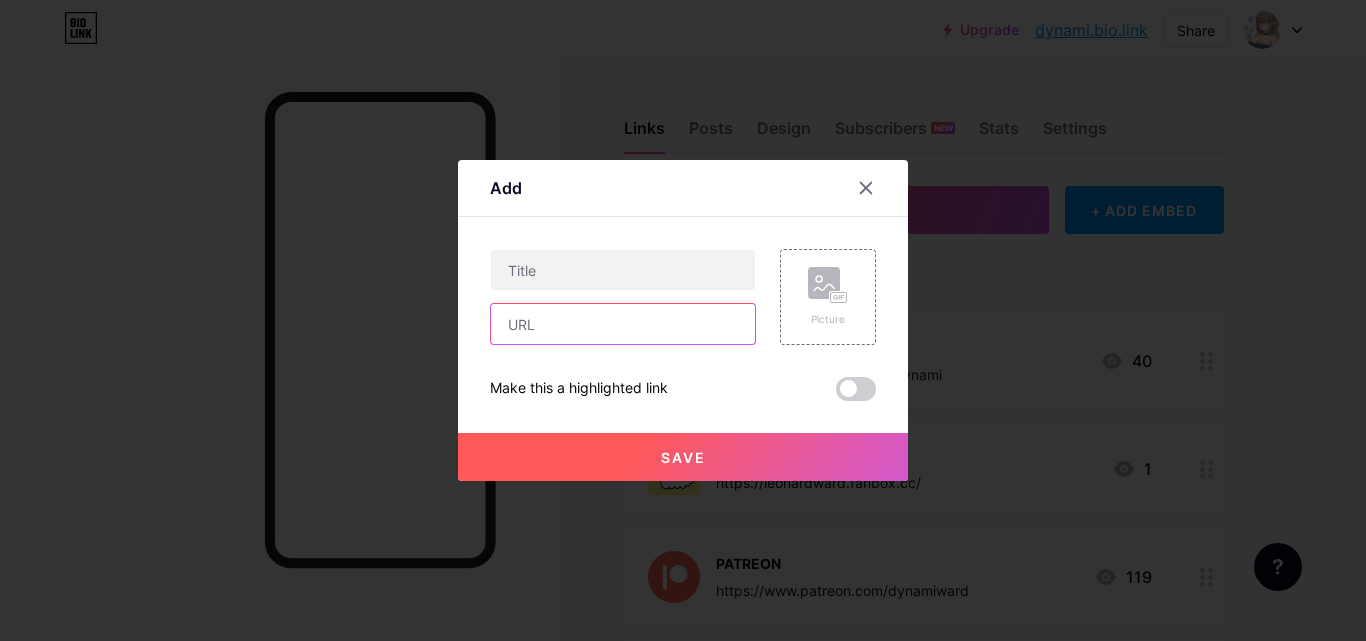 click at bounding box center (623, 324) 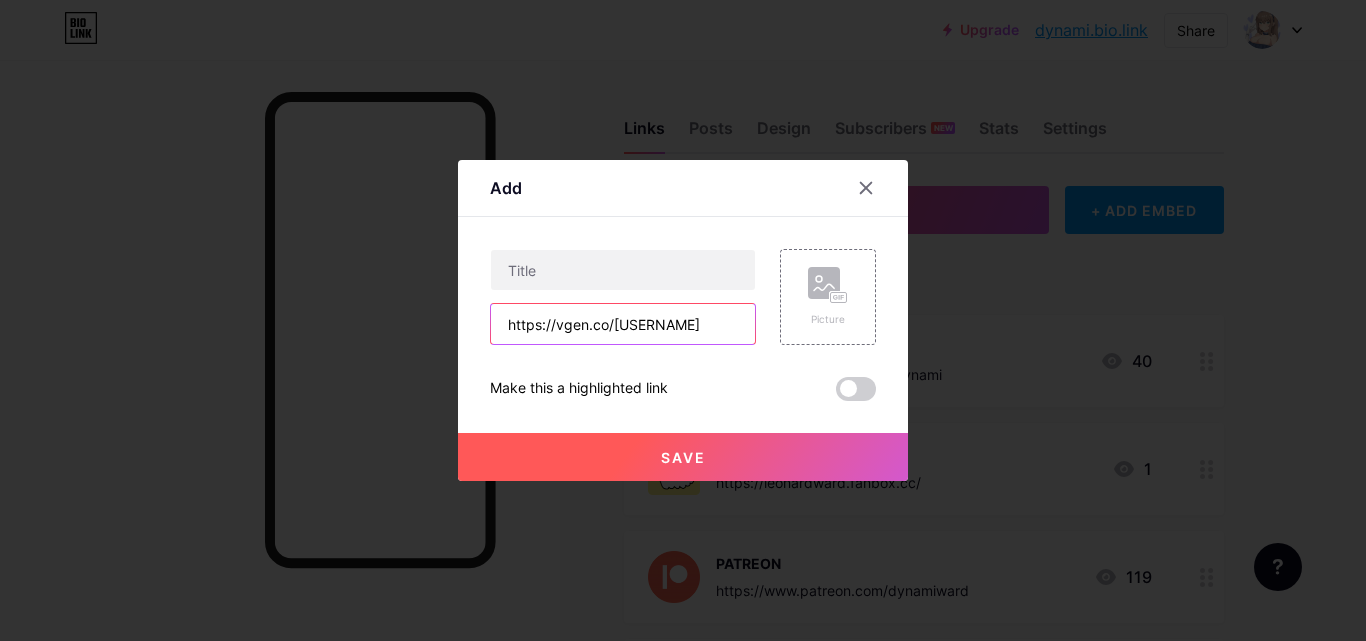 type on "https://vgen.co/[USERNAME]" 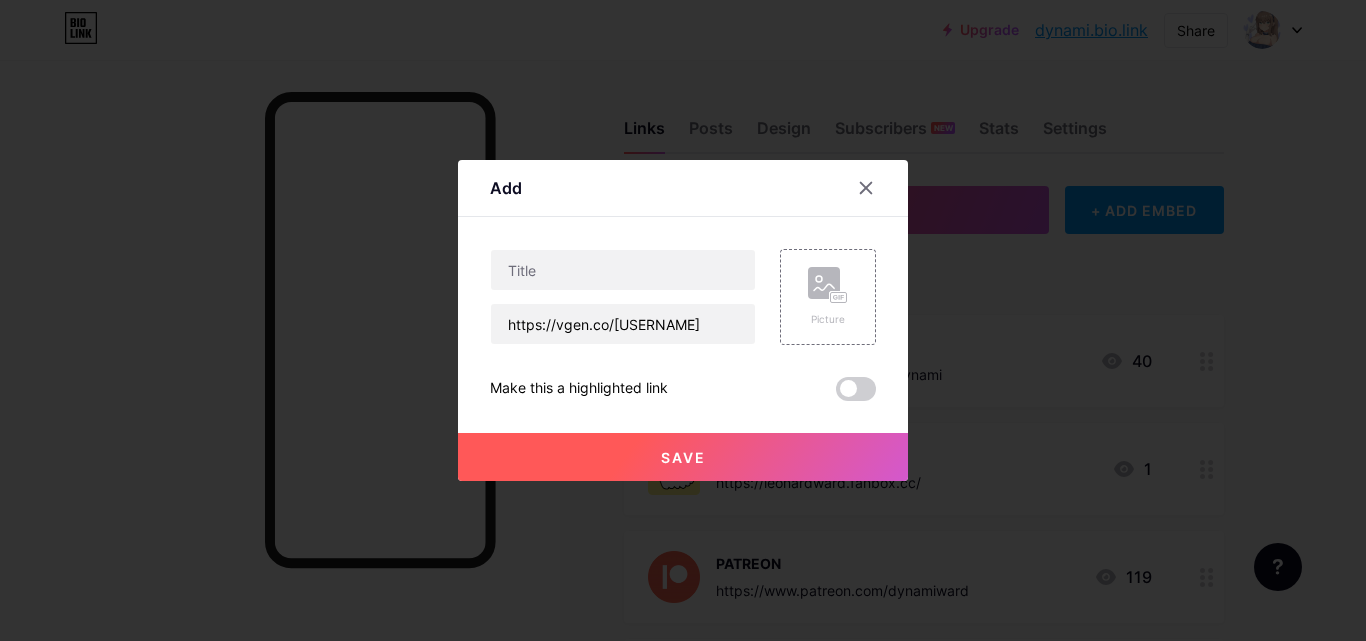 click on "https://vgen.co/[USERNAME]" at bounding box center [623, 297] 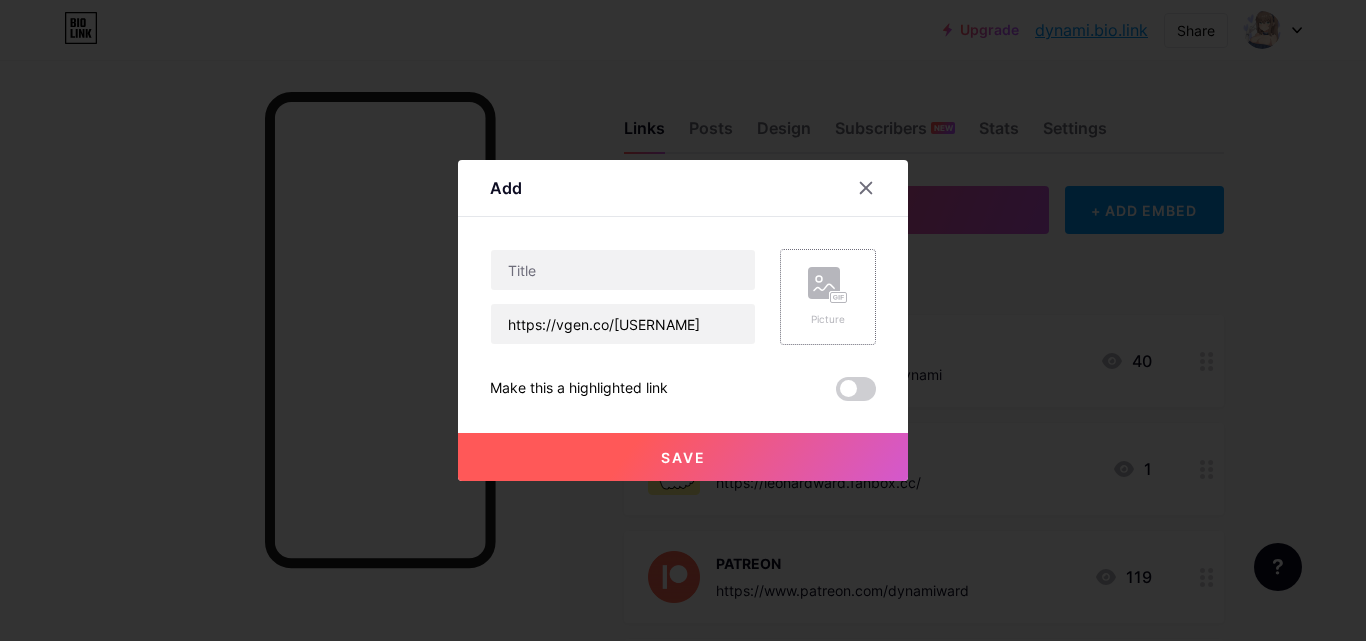 click on "Picture" at bounding box center (828, 297) 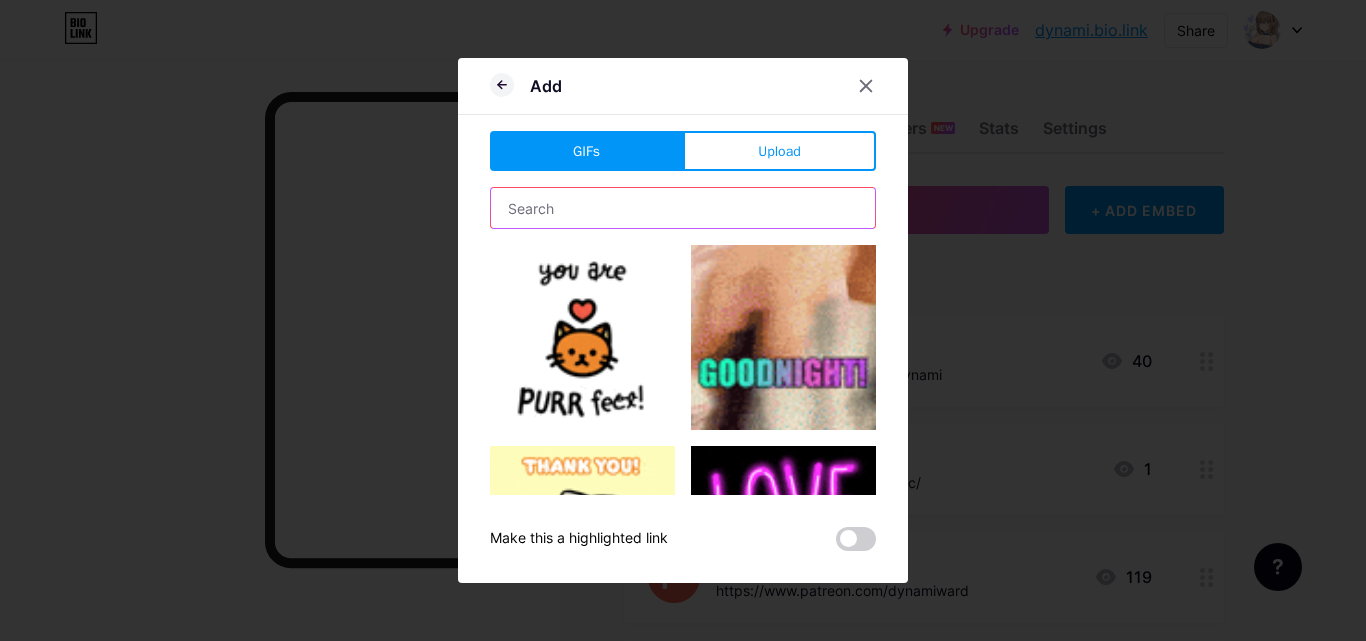 click at bounding box center (683, 208) 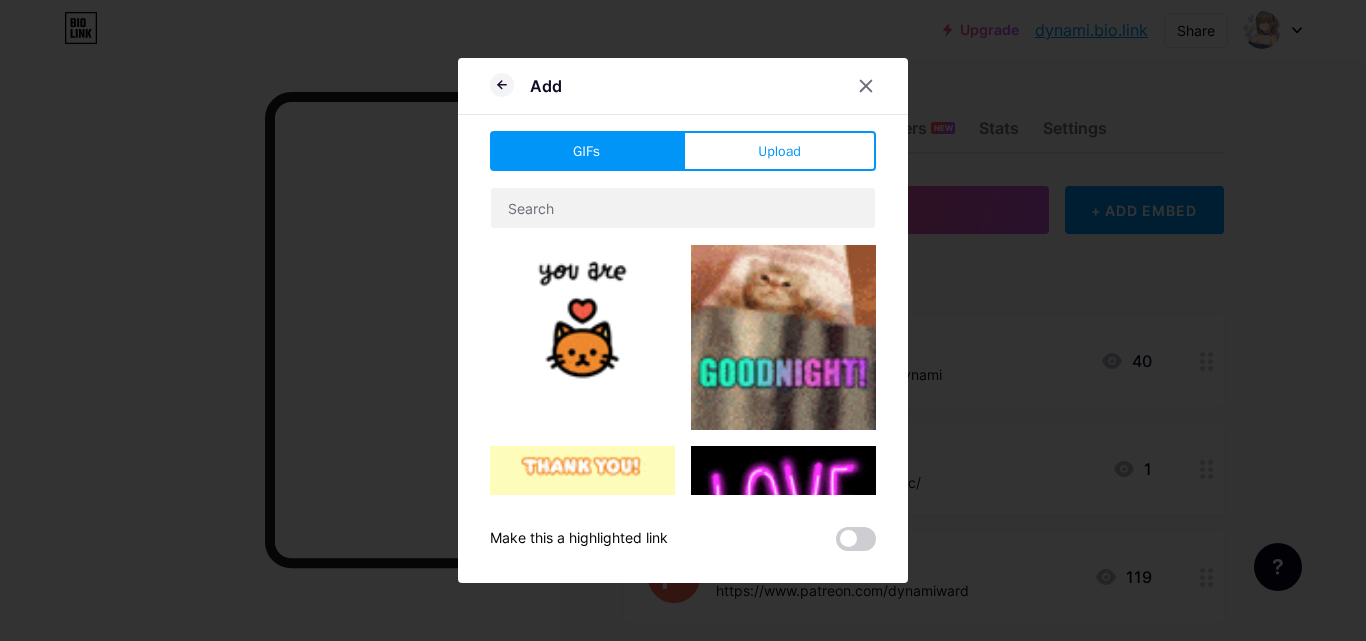 click at bounding box center [510, 86] 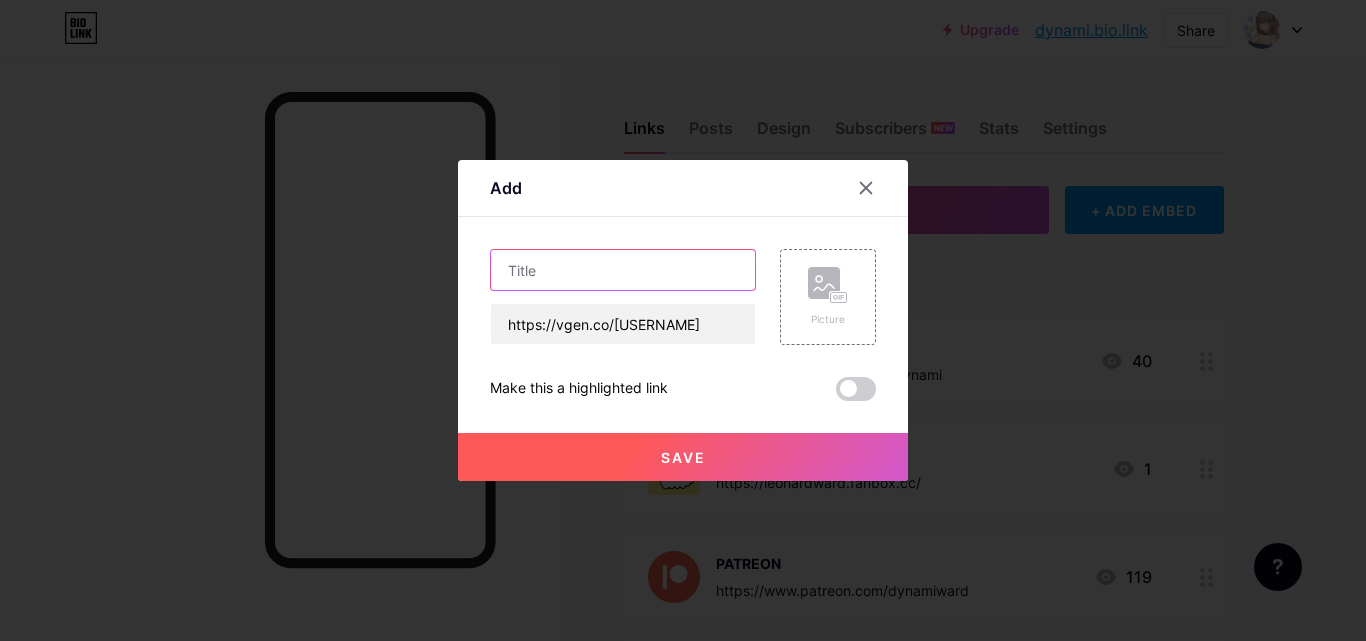 click at bounding box center (623, 270) 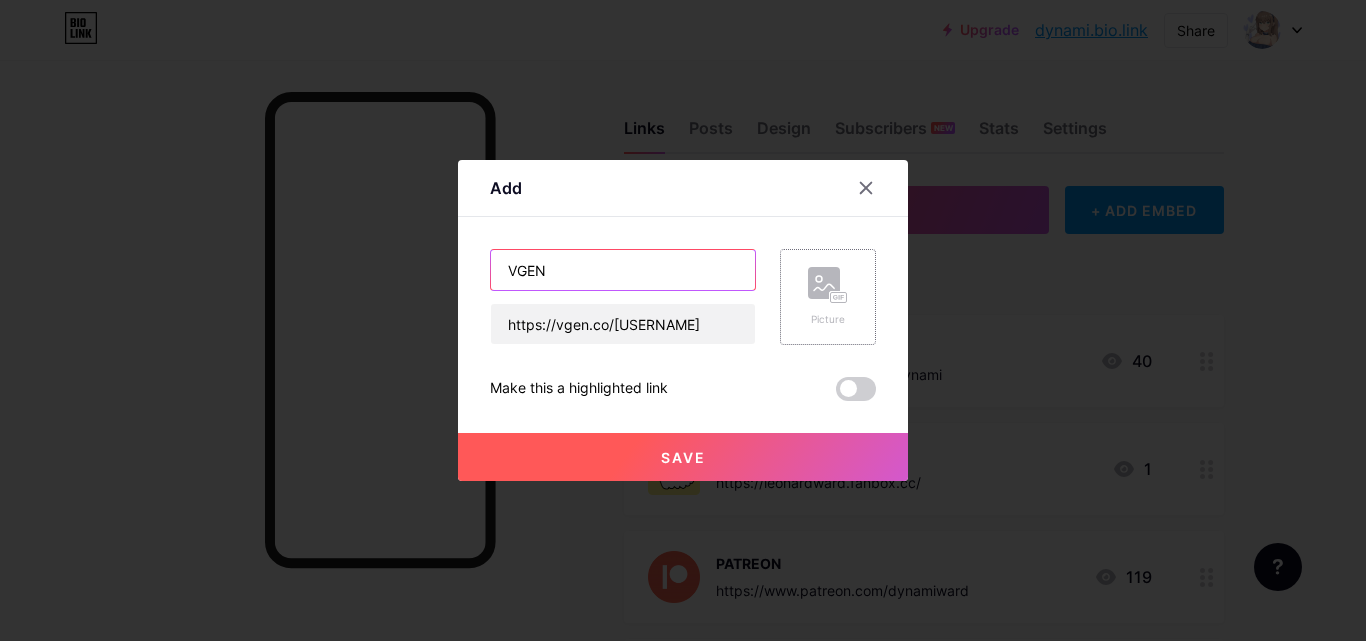 type on "VGEN" 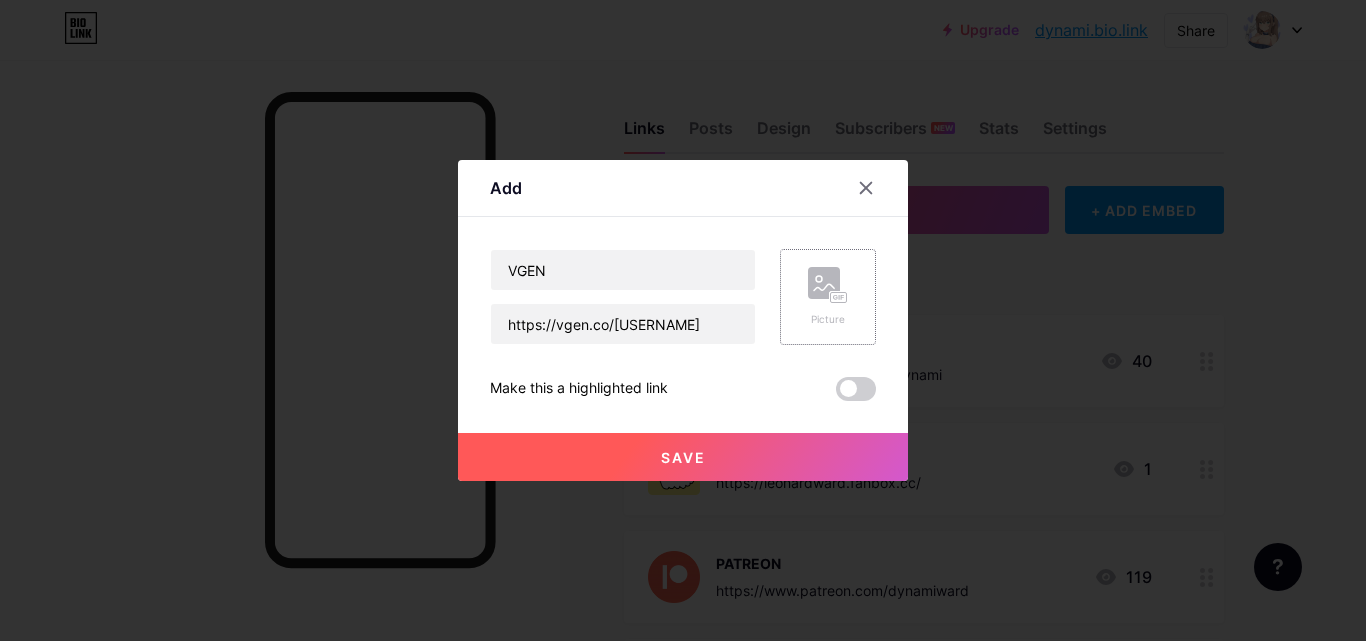 click on "Picture" at bounding box center [828, 297] 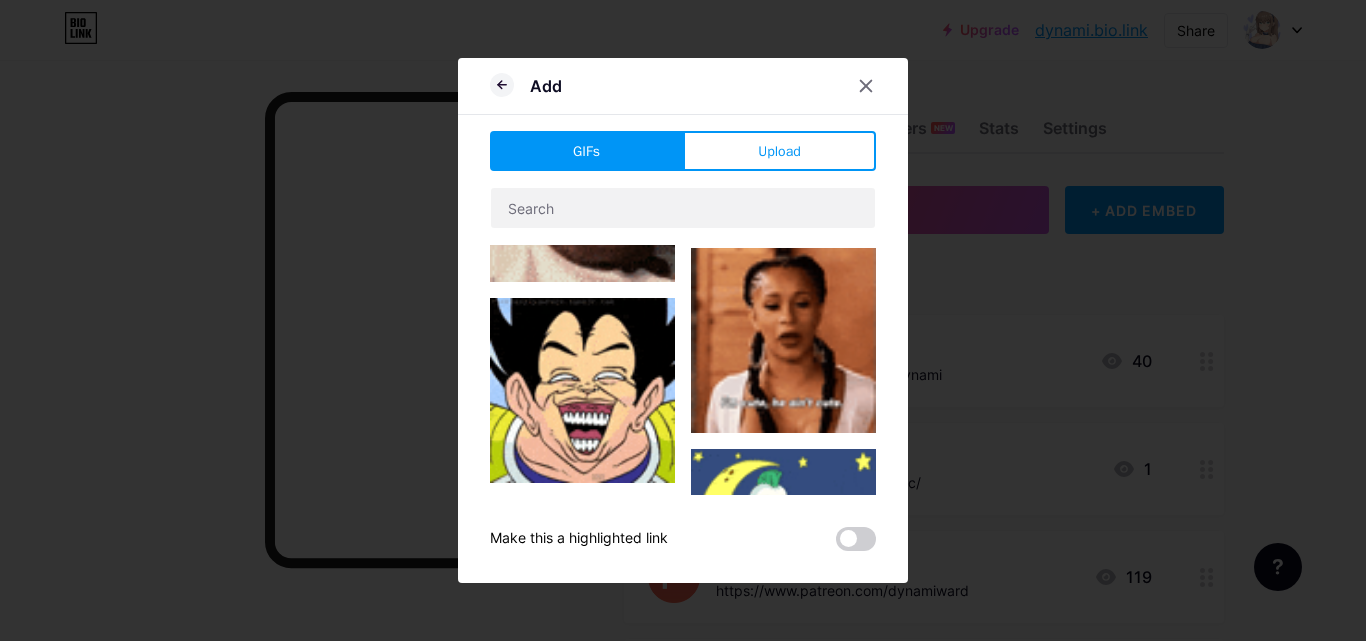 type on "VGEN" 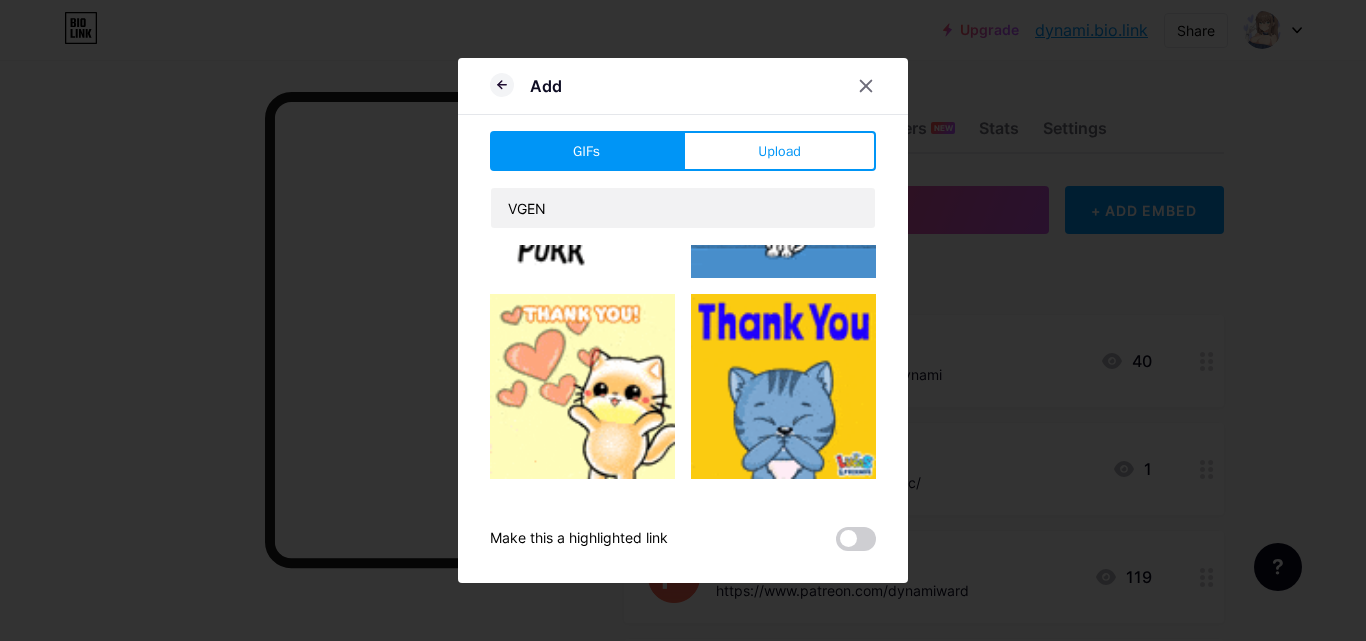 scroll, scrollTop: 0, scrollLeft: 0, axis: both 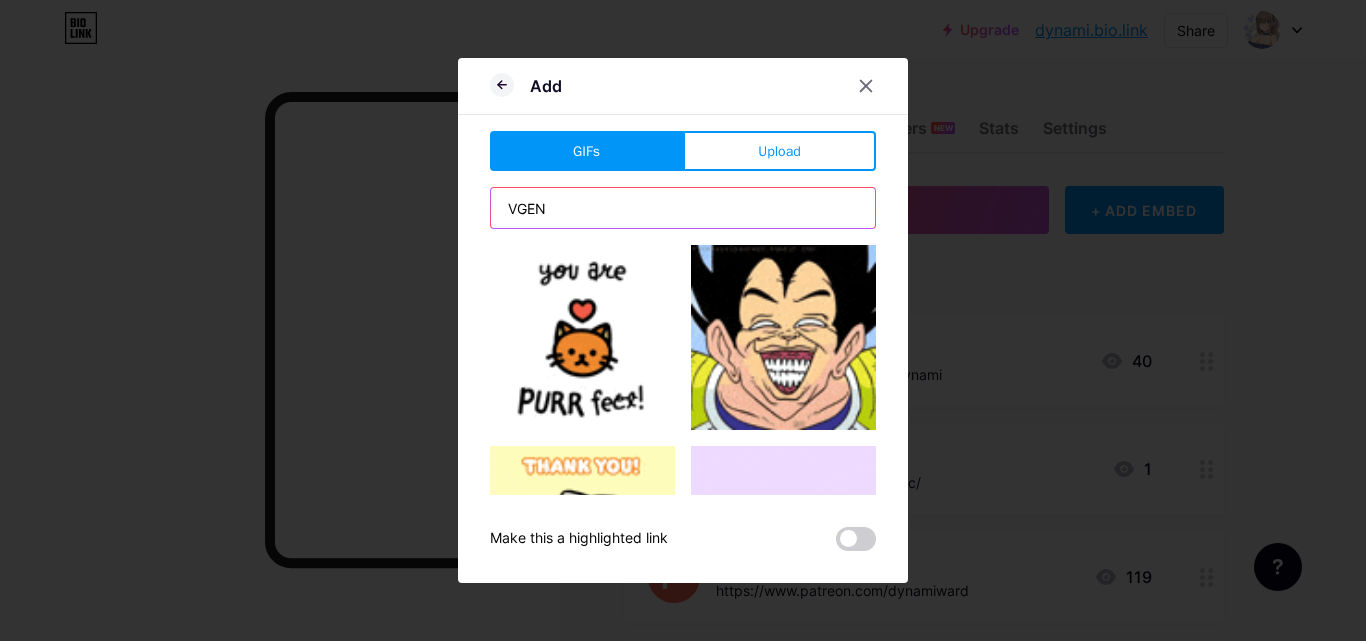 click on "VGEN" at bounding box center [683, 208] 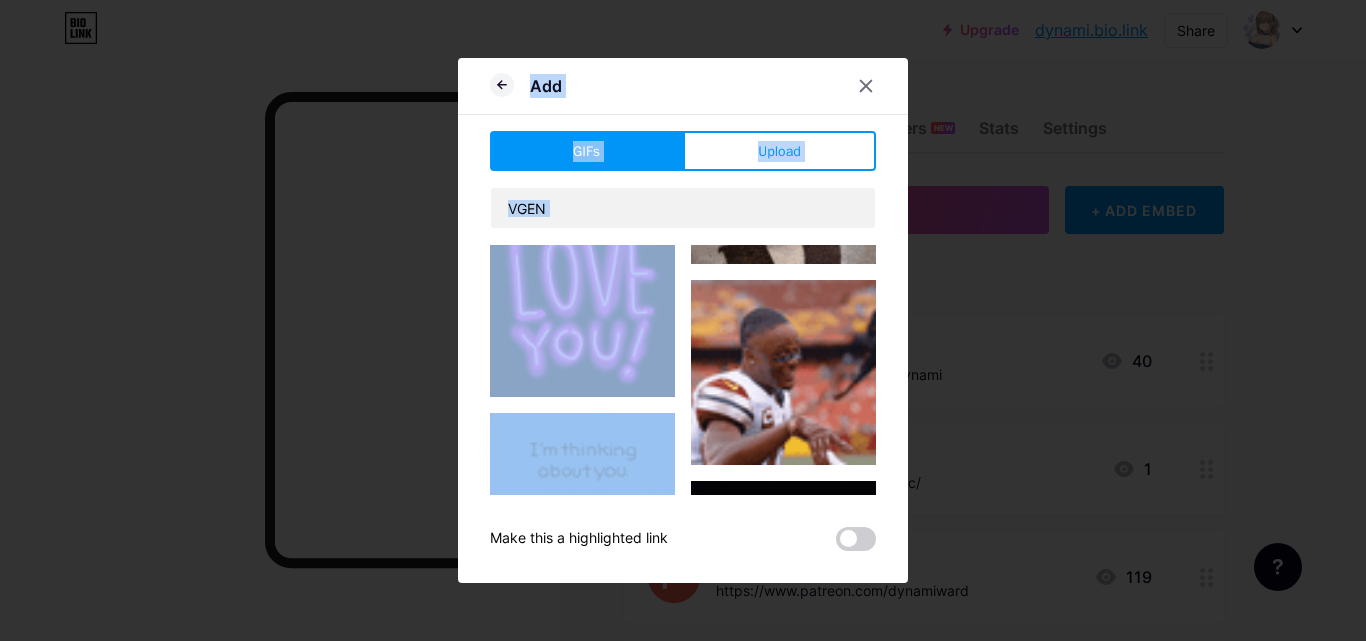 drag, startPoint x: 868, startPoint y: 271, endPoint x: 887, endPoint y: 589, distance: 318.5671 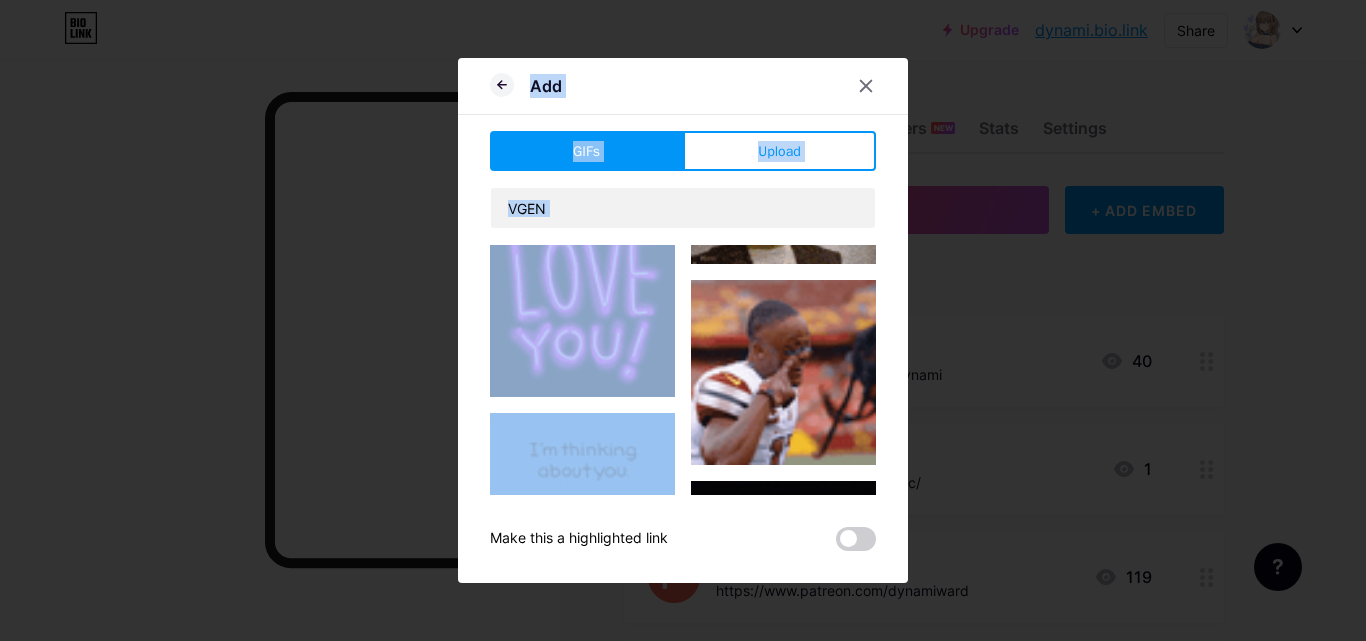 click on "Add       GIFs     Upload       Content
YouTube
Play YouTube video without leaving your page.
ADD
Vimeo
Play Vimeo video without leaving your page.
ADD
Tiktok
Grow your TikTok following
ADD
Tweet
Embed a tweet.
ADD
Reddit
Showcase your Reddit profile
ADD
Spotify
Embed Spotify to play the preview of a track.
ADD
Twitch
Play Twitch video without leaving your page.
ADD
ADD" at bounding box center [683, 320] 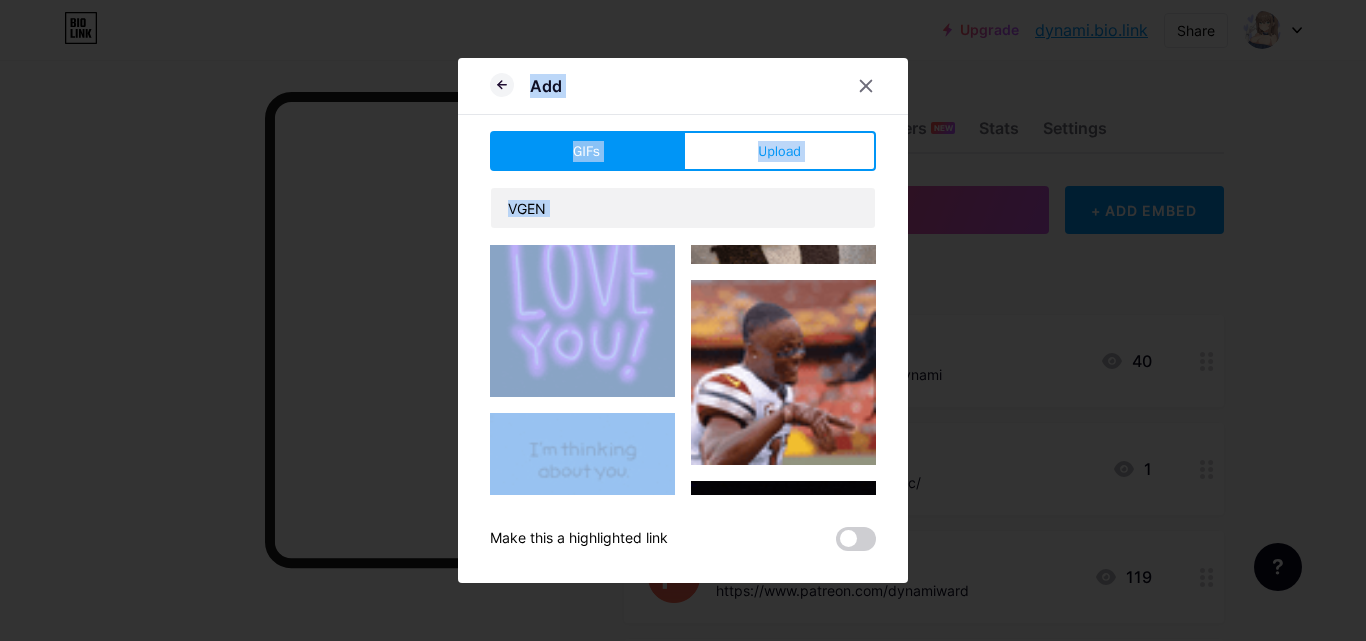 scroll, scrollTop: 1712, scrollLeft: 0, axis: vertical 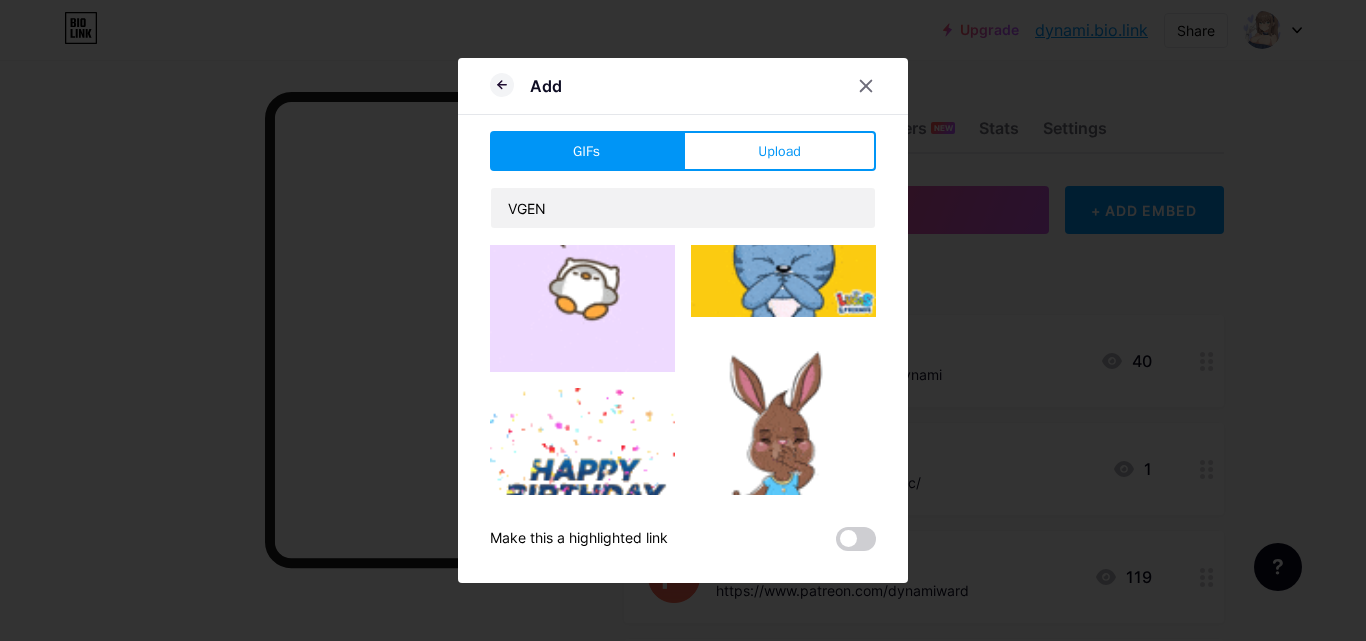 drag, startPoint x: 688, startPoint y: 543, endPoint x: 700, endPoint y: 549, distance: 13.416408 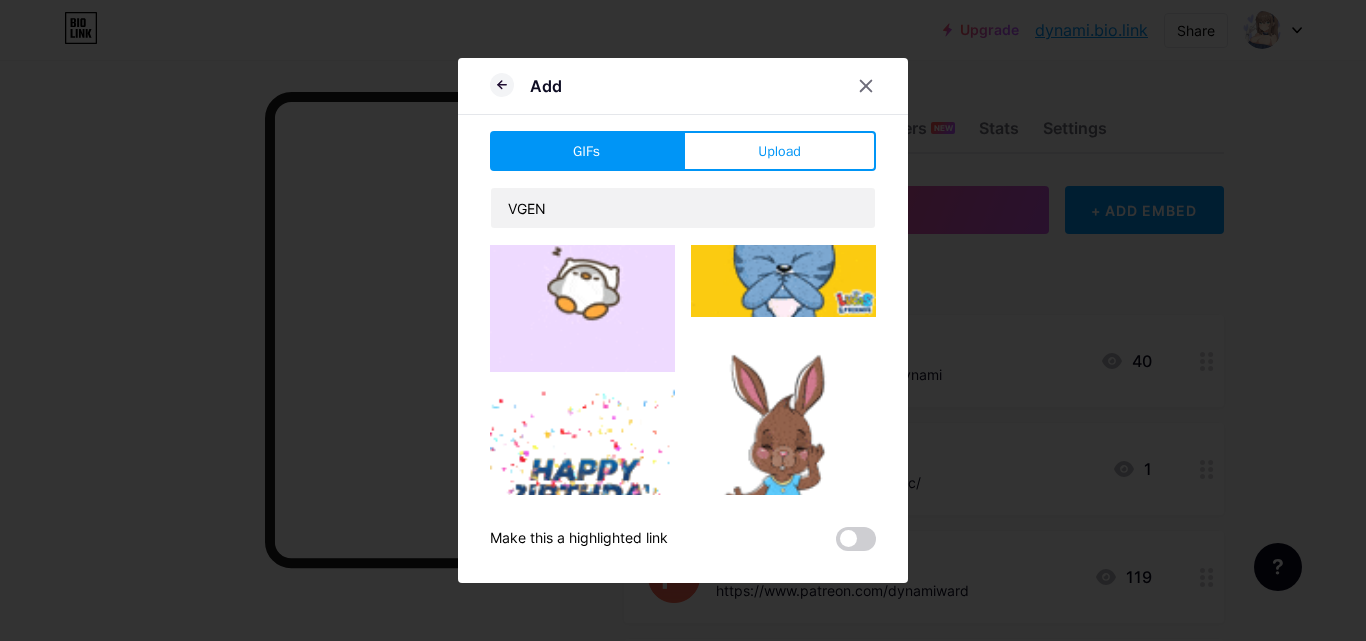 click on "Make this a highlighted link" at bounding box center (683, 539) 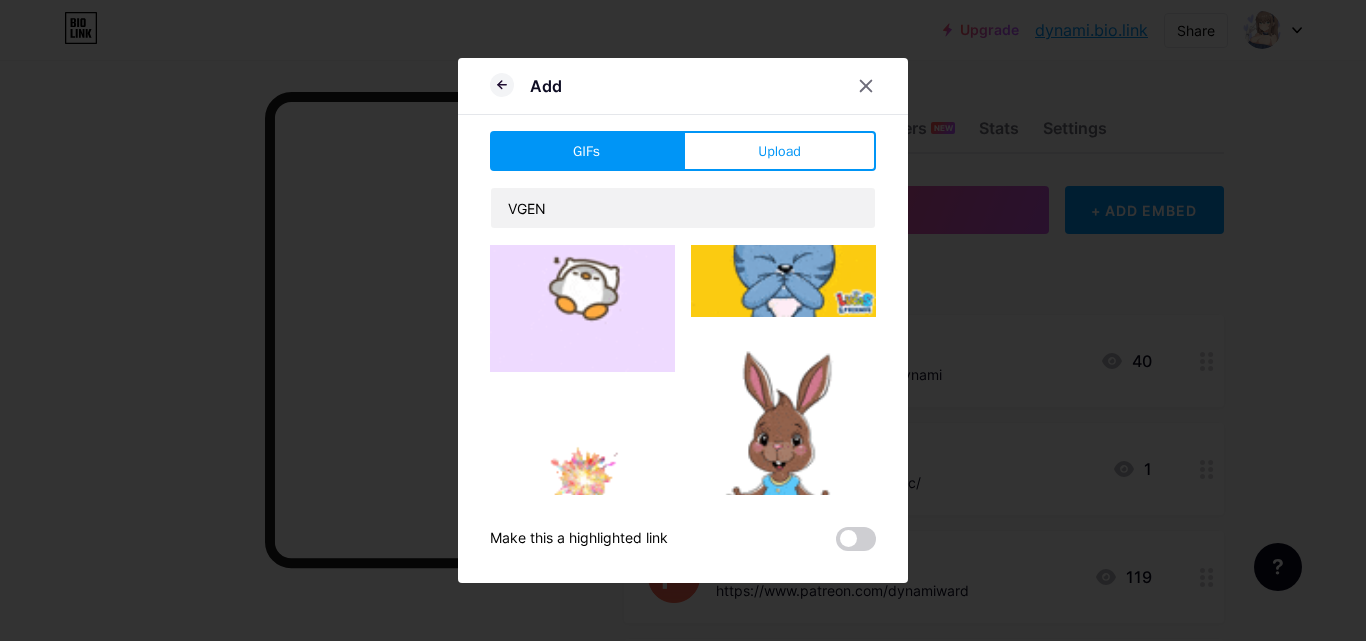 drag, startPoint x: 853, startPoint y: 545, endPoint x: 769, endPoint y: 535, distance: 84.59315 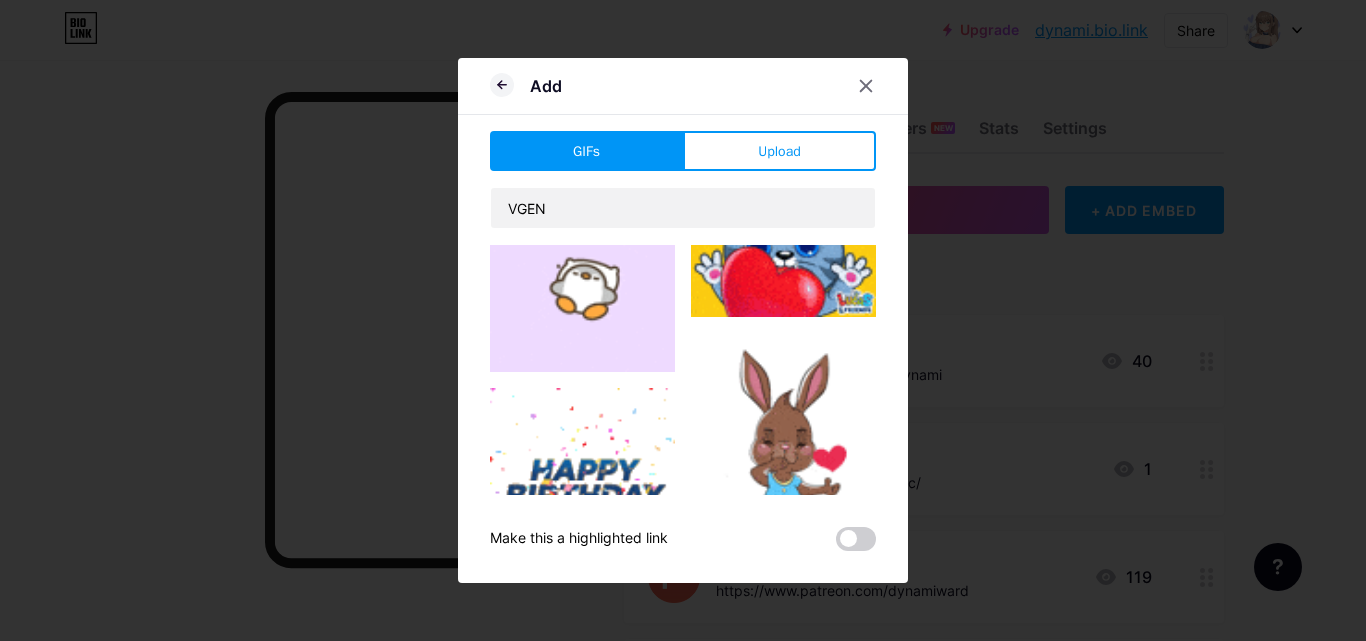 click on "Make this a highlighted link" at bounding box center [683, 539] 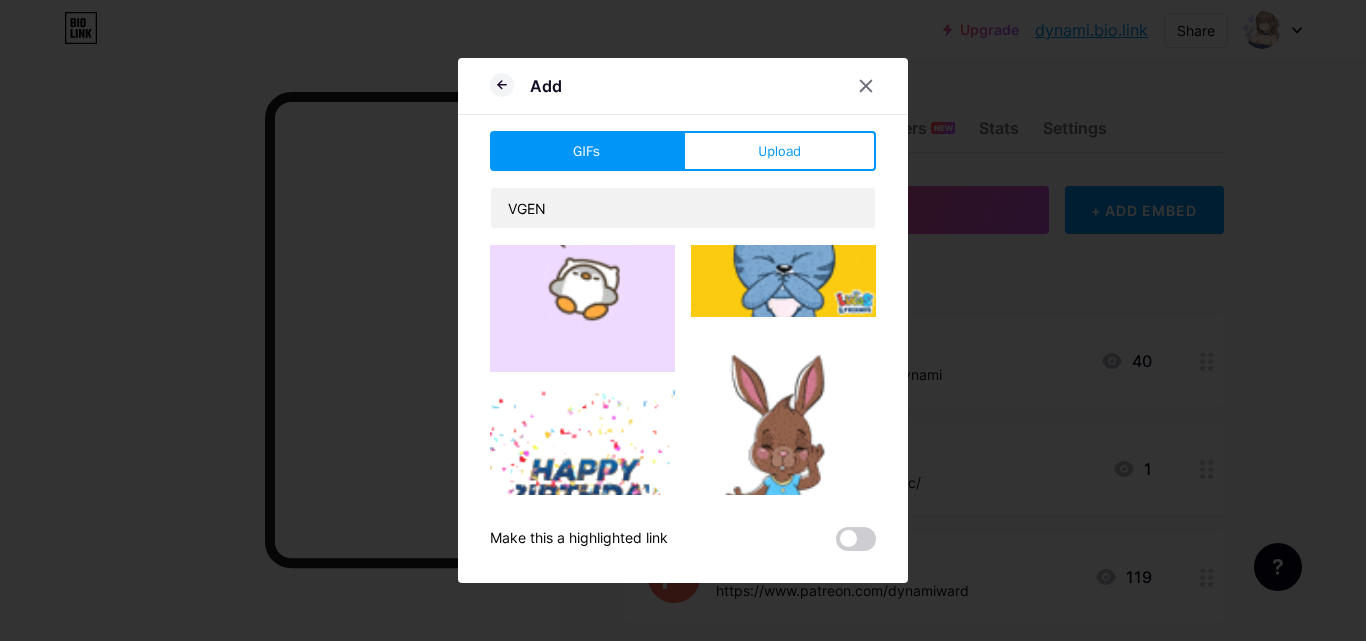 click on "Make this a highlighted link" at bounding box center [683, 539] 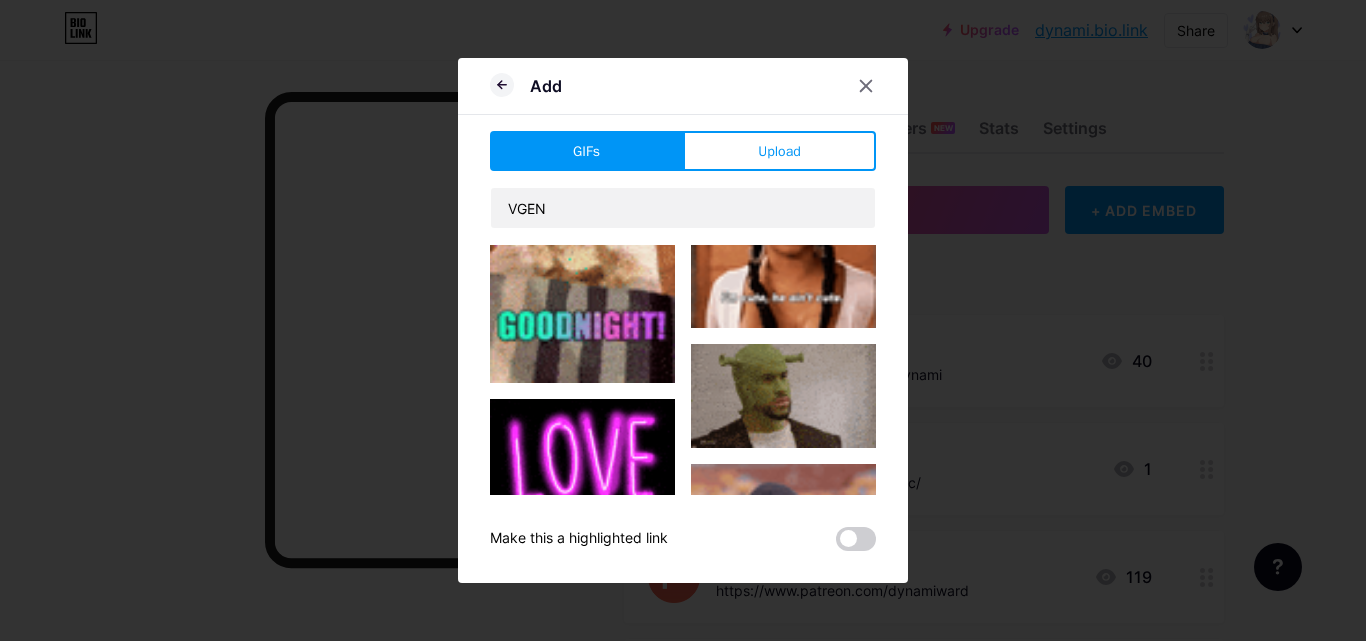 drag, startPoint x: 775, startPoint y: 308, endPoint x: 784, endPoint y: 423, distance: 115.35164 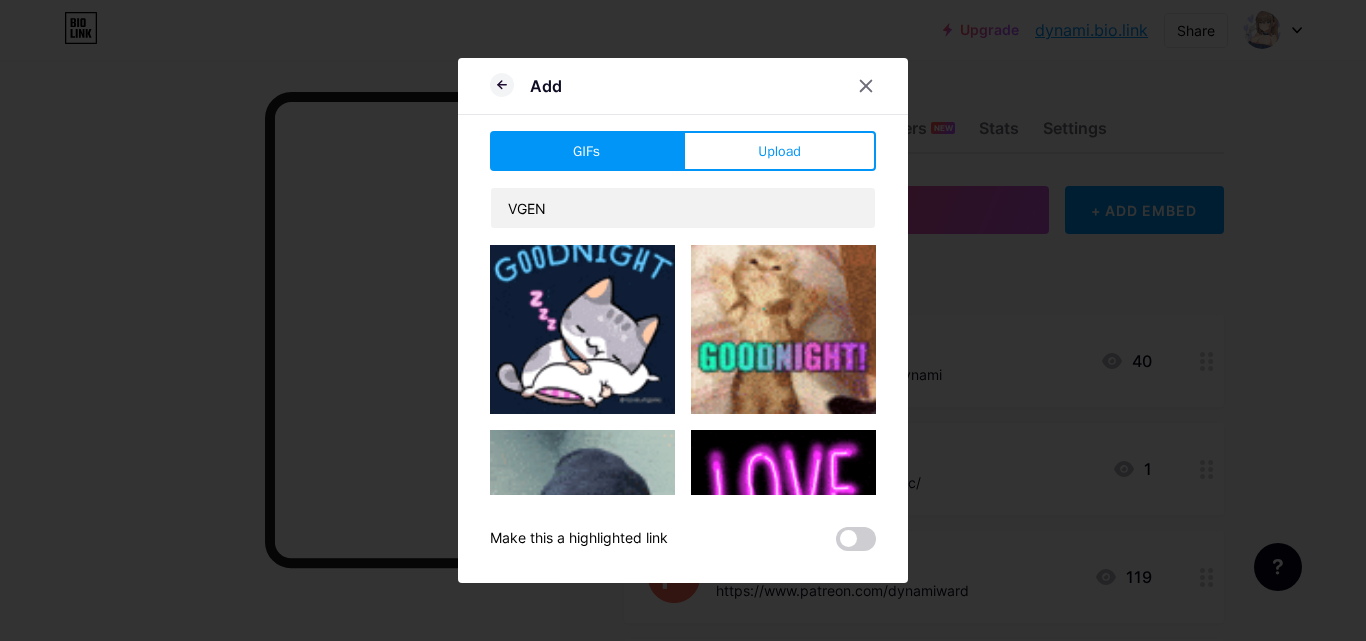 scroll, scrollTop: 0, scrollLeft: 0, axis: both 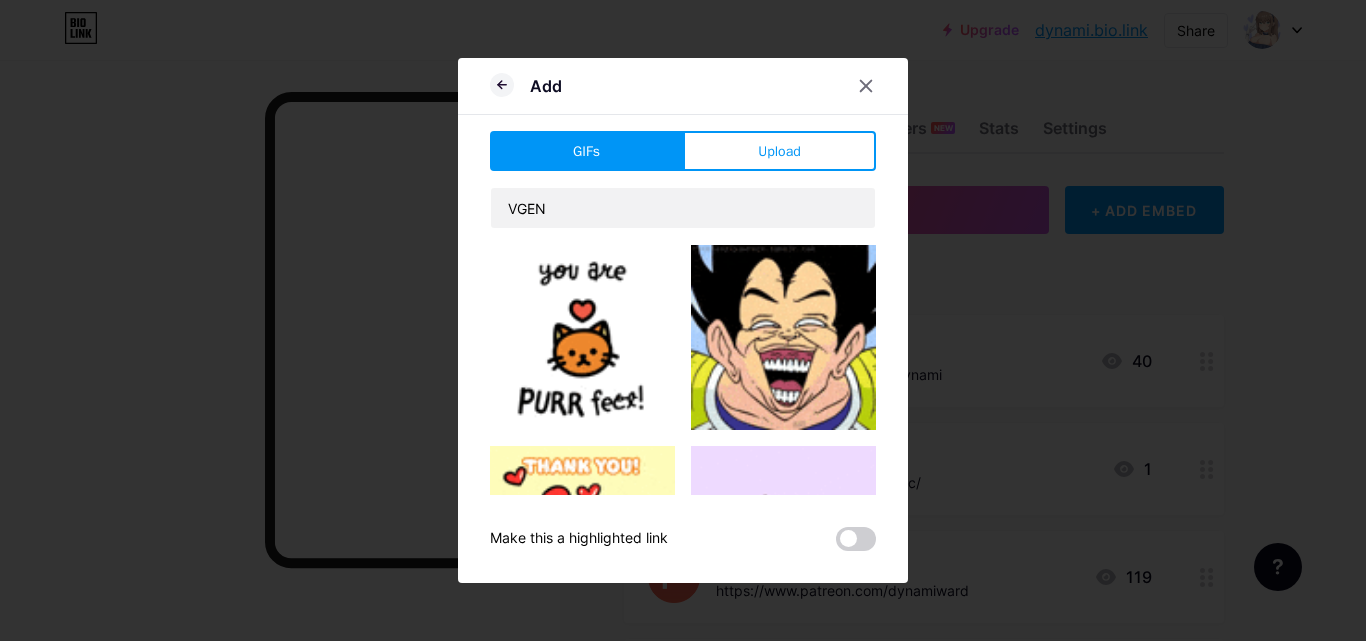 click at bounding box center (683, 320) 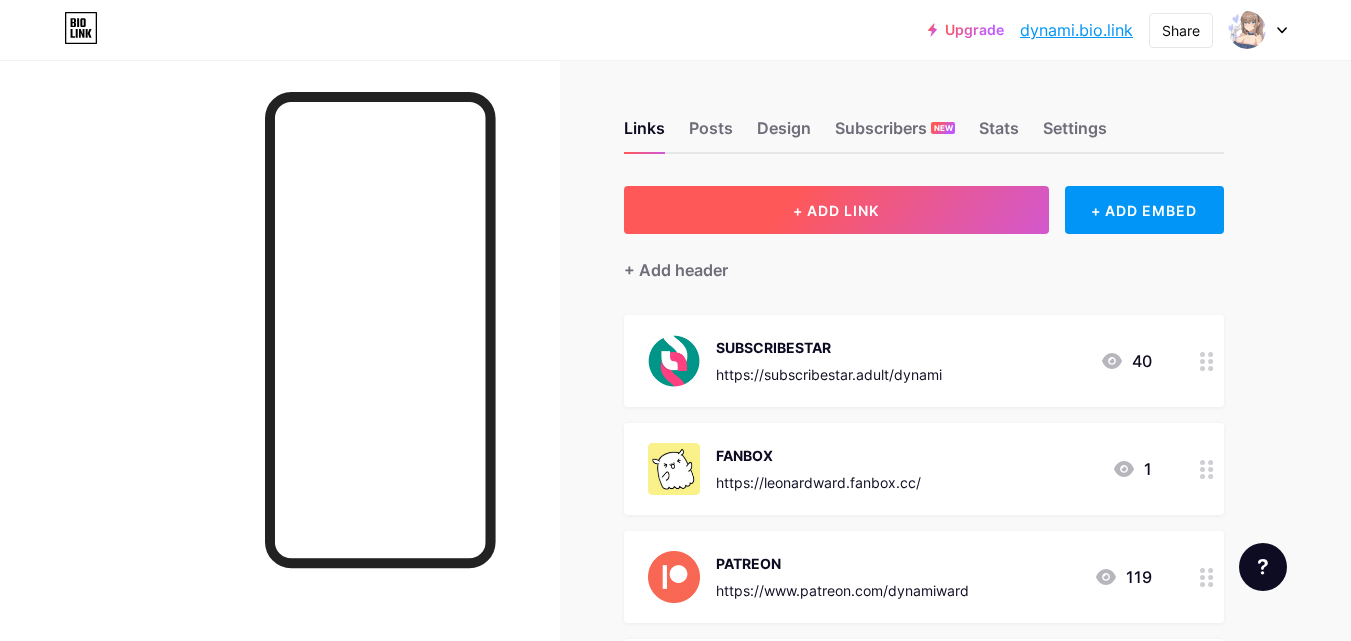 click on "+ ADD LINK" at bounding box center [836, 210] 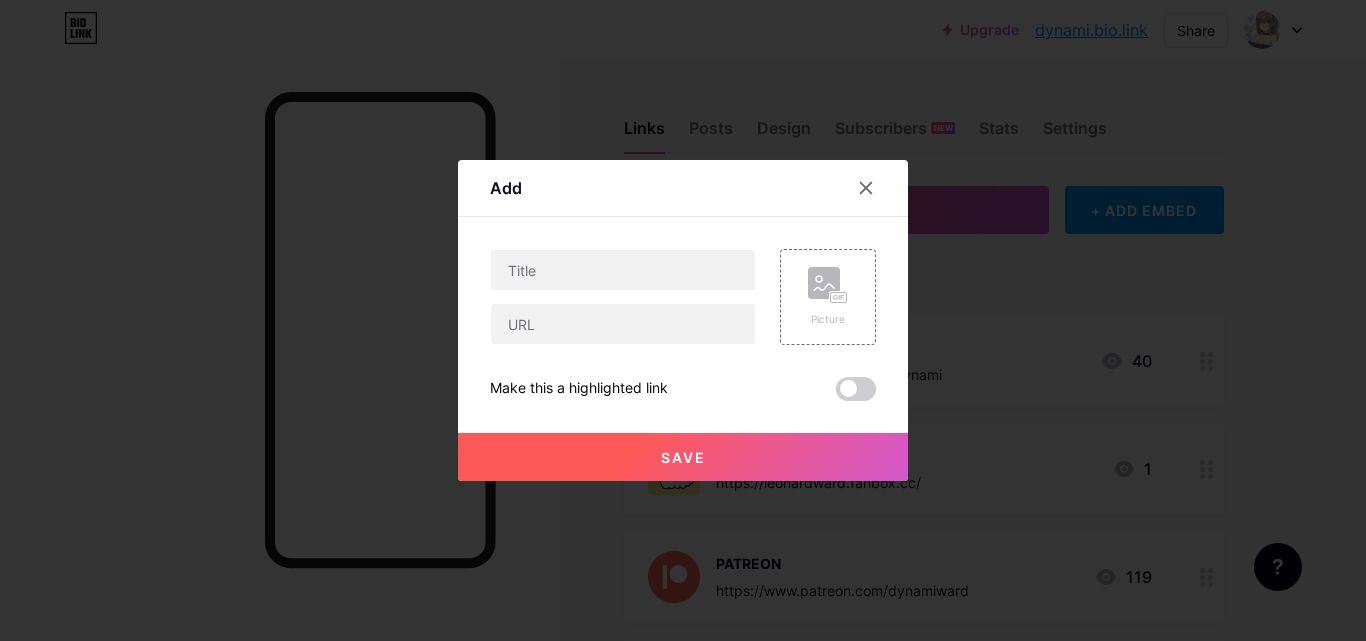 click at bounding box center [683, 320] 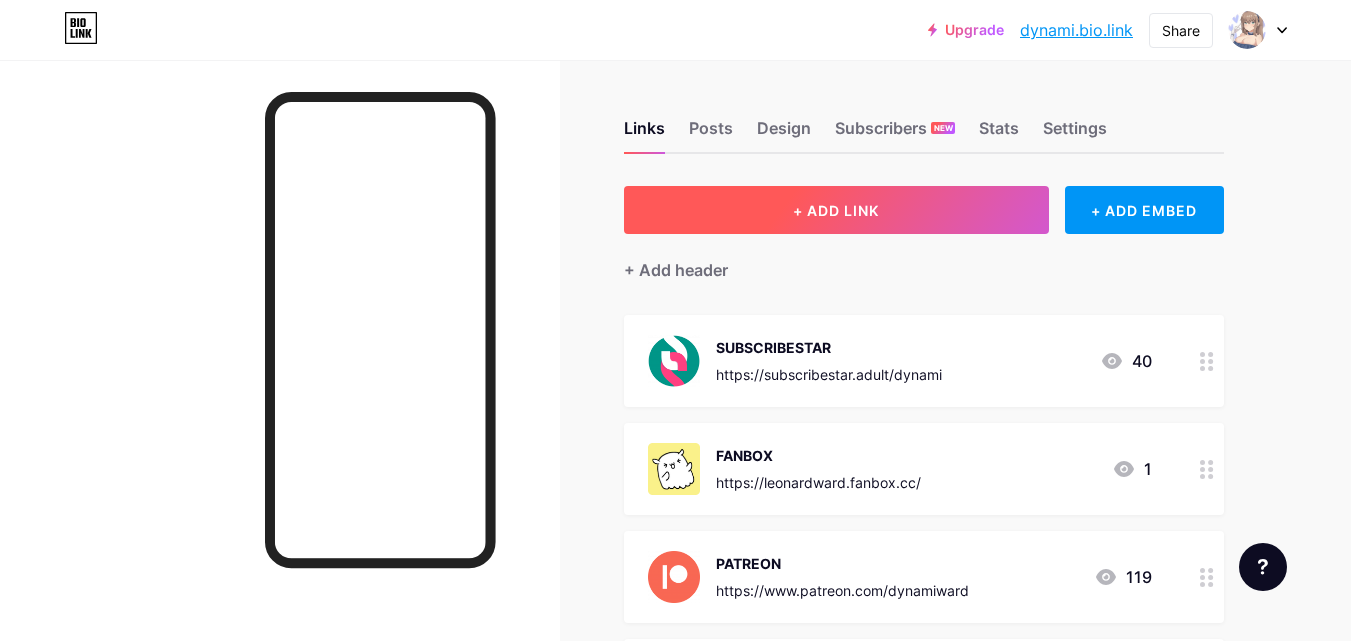 click on "+ ADD LINK" at bounding box center [836, 210] 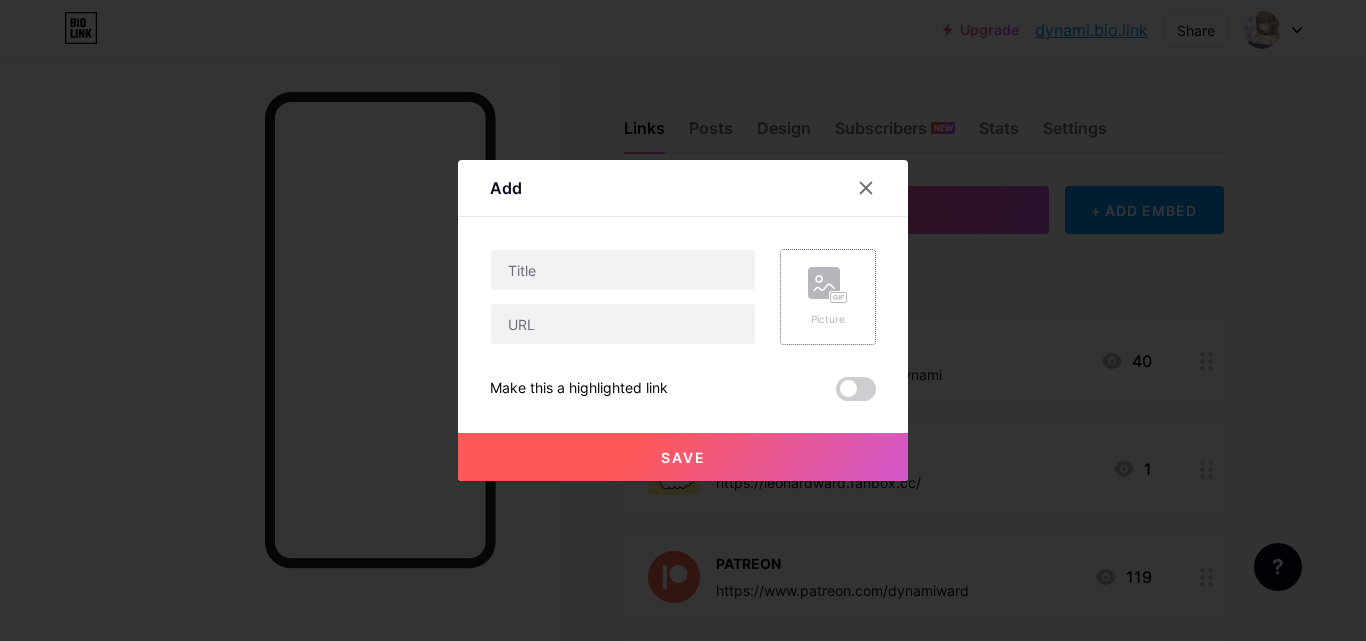 click 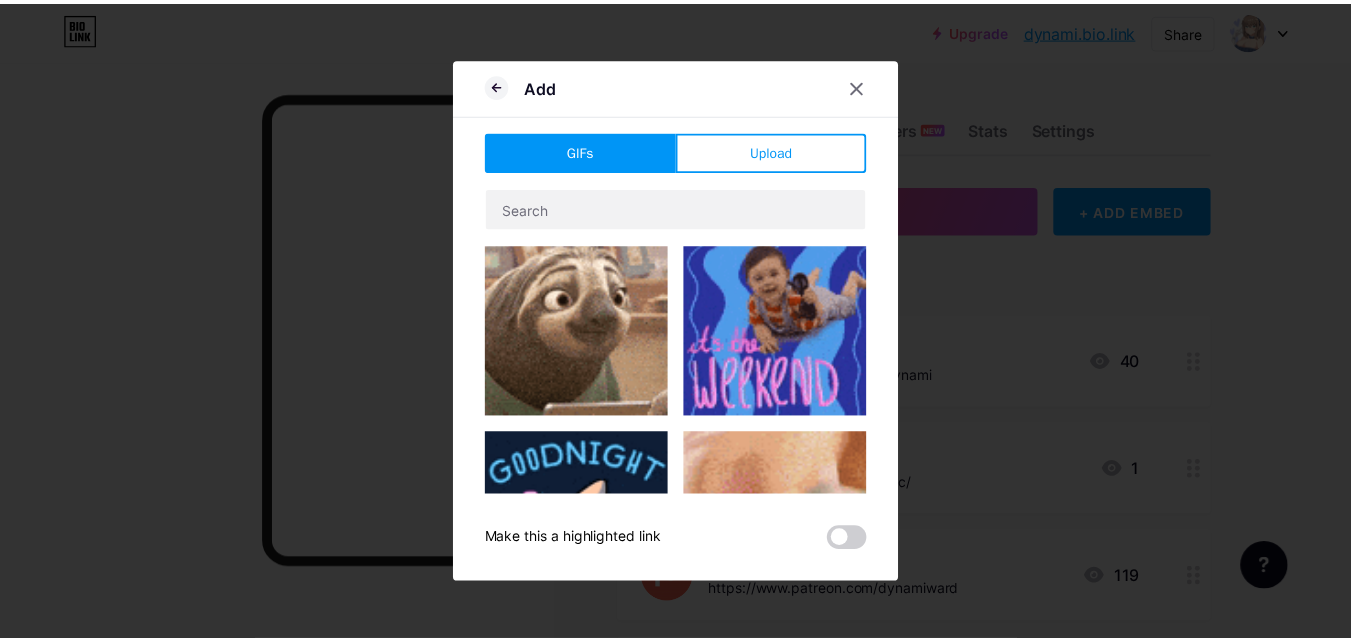 scroll, scrollTop: 22, scrollLeft: 0, axis: vertical 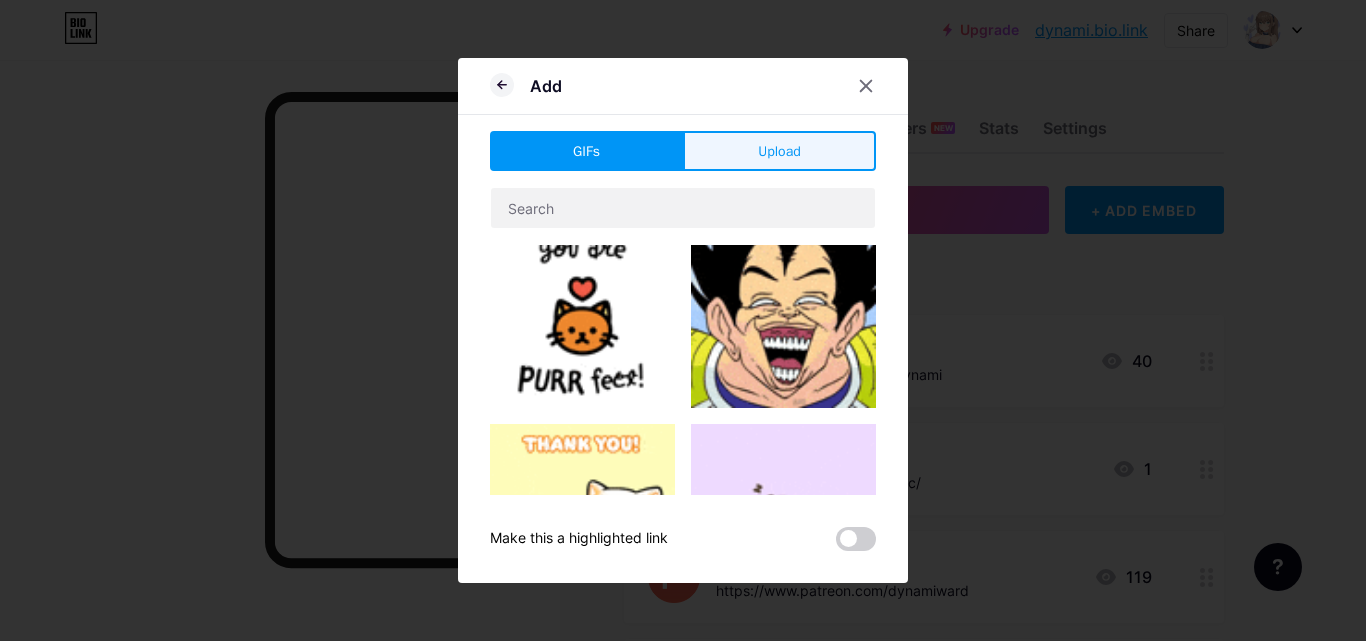 click on "Upload" at bounding box center (779, 151) 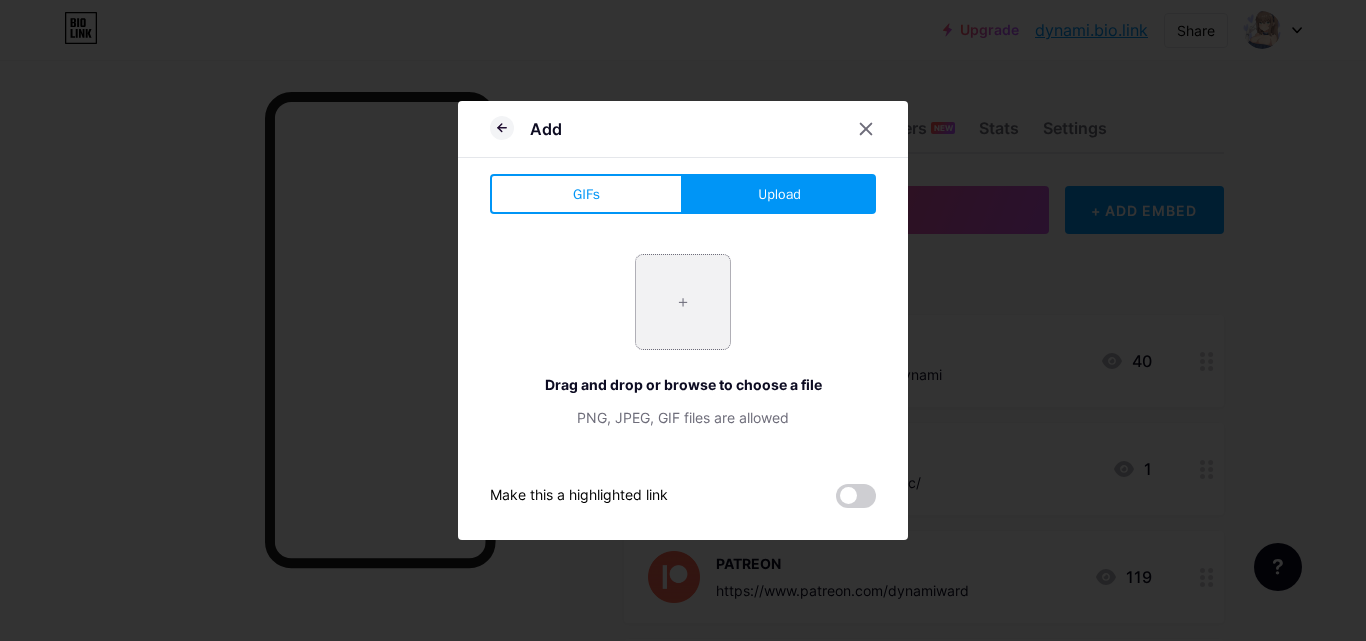 click at bounding box center (683, 302) 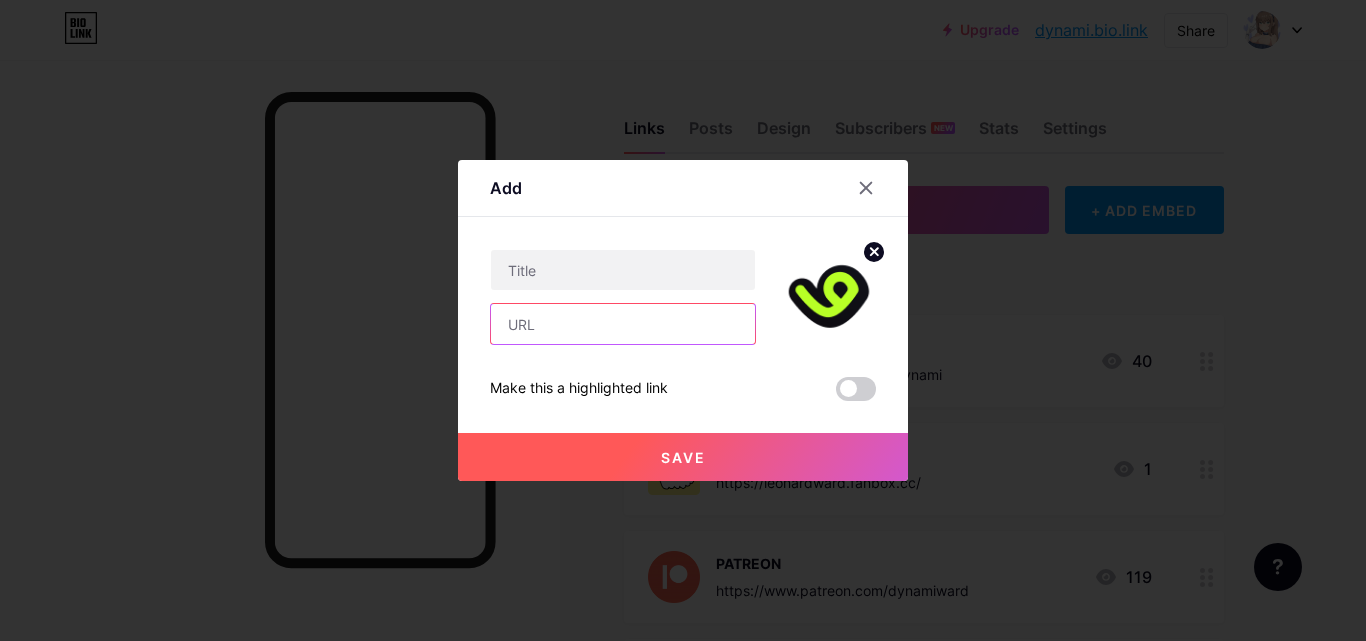 click at bounding box center (623, 324) 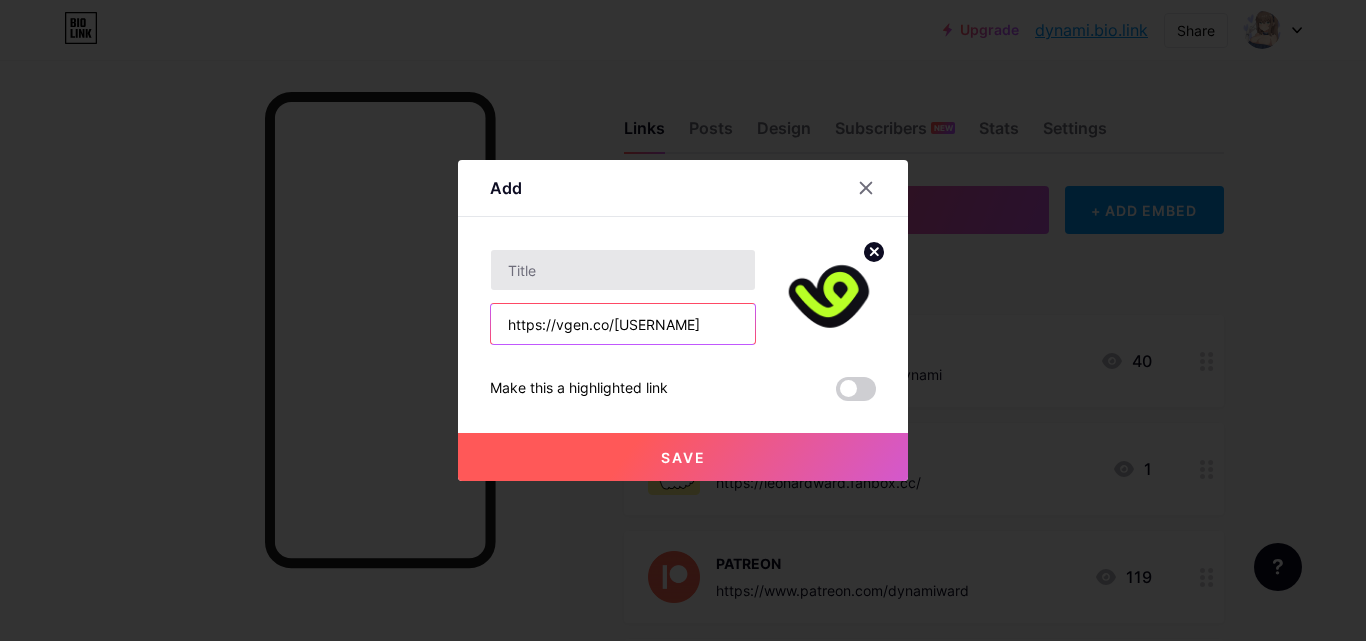 type on "https://vgen.co/[USERNAME]" 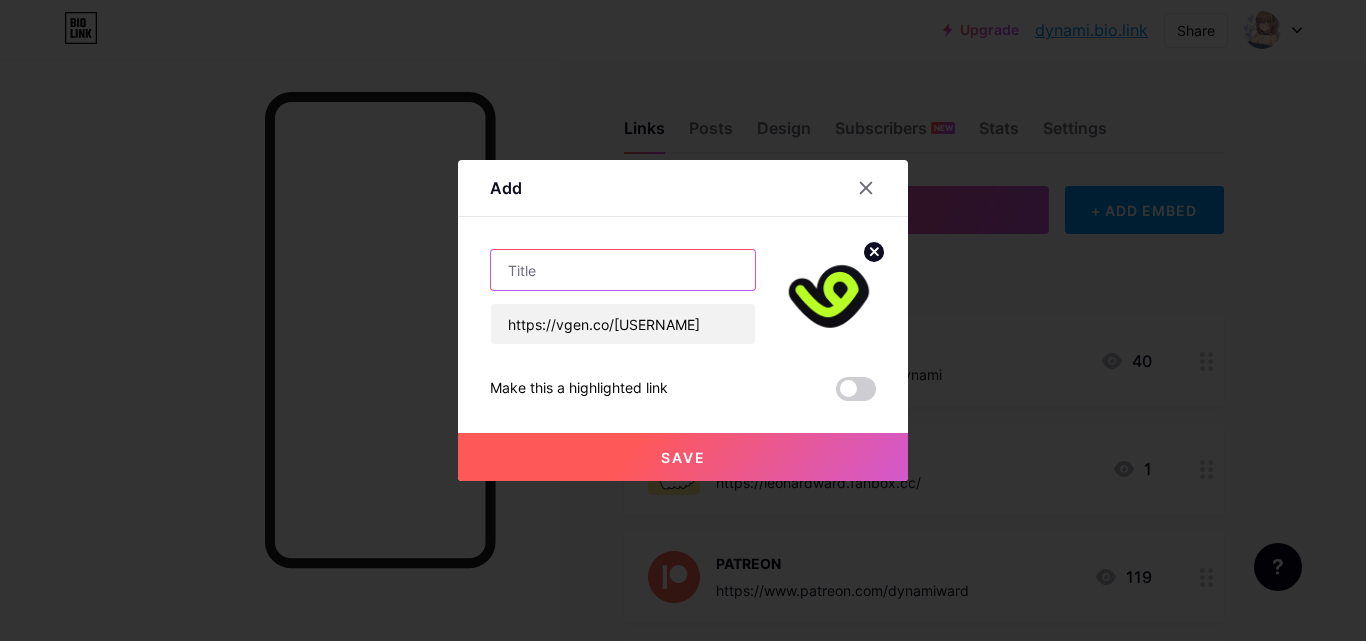 click at bounding box center (623, 270) 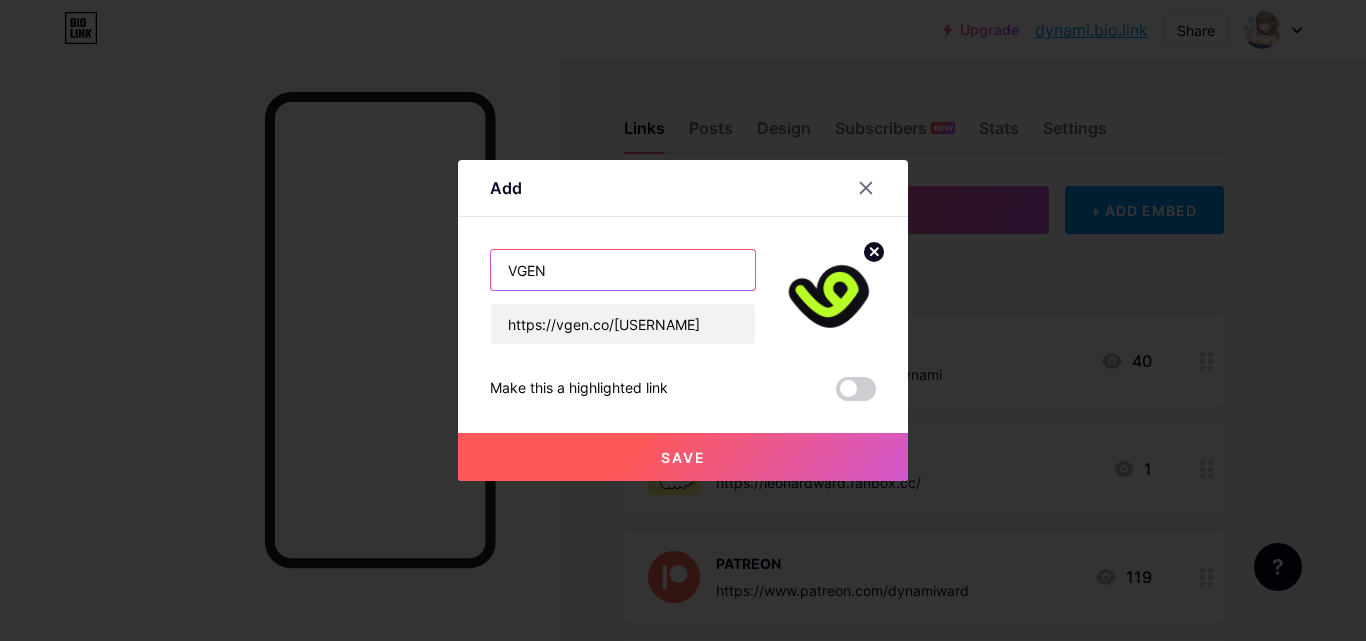 type on "VGEN" 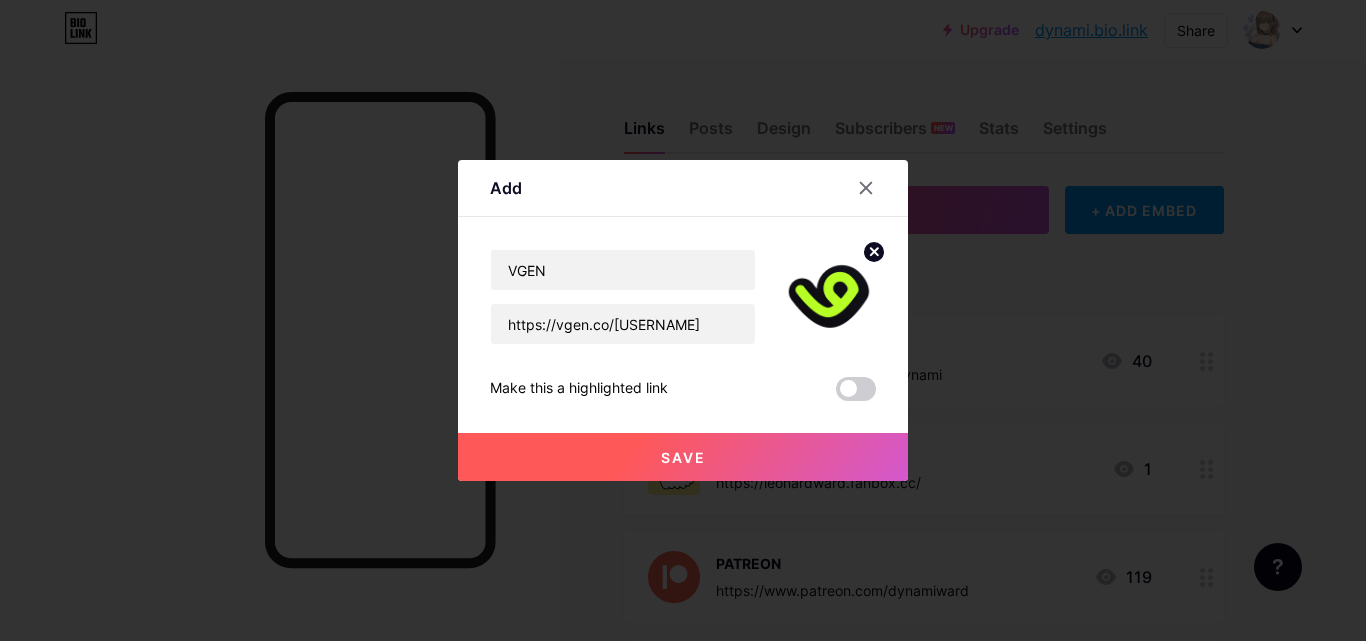click on "Save" at bounding box center [683, 457] 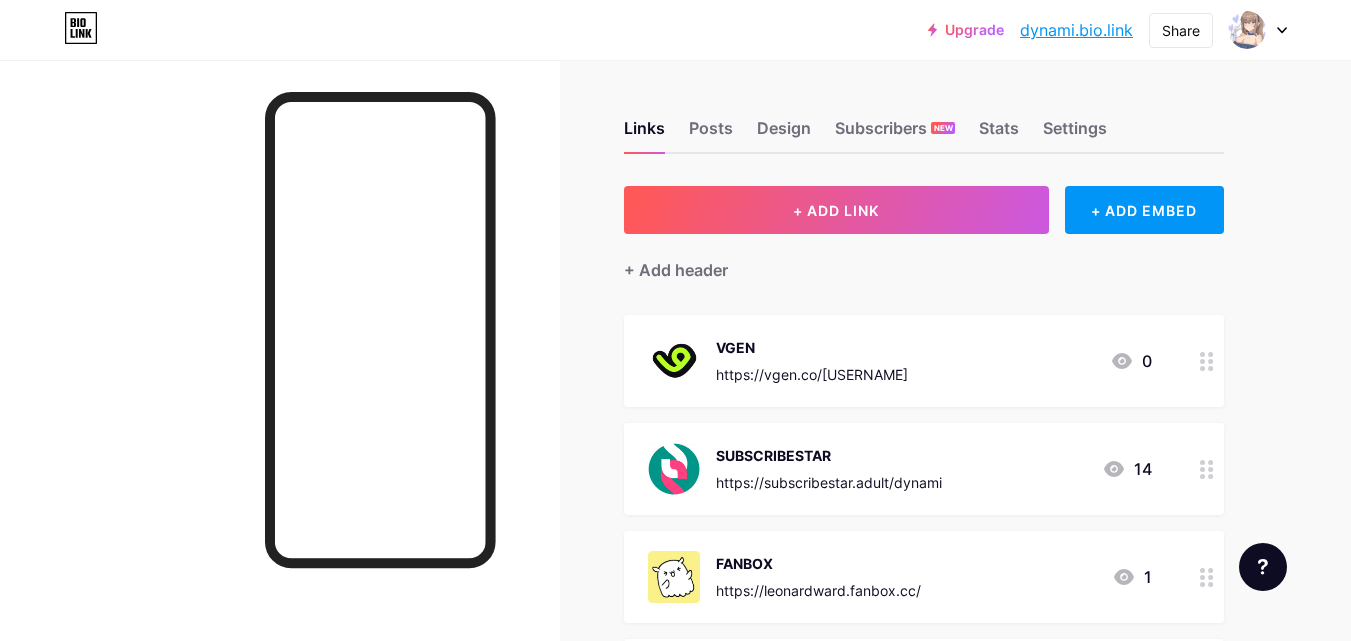 click at bounding box center [1207, 361] 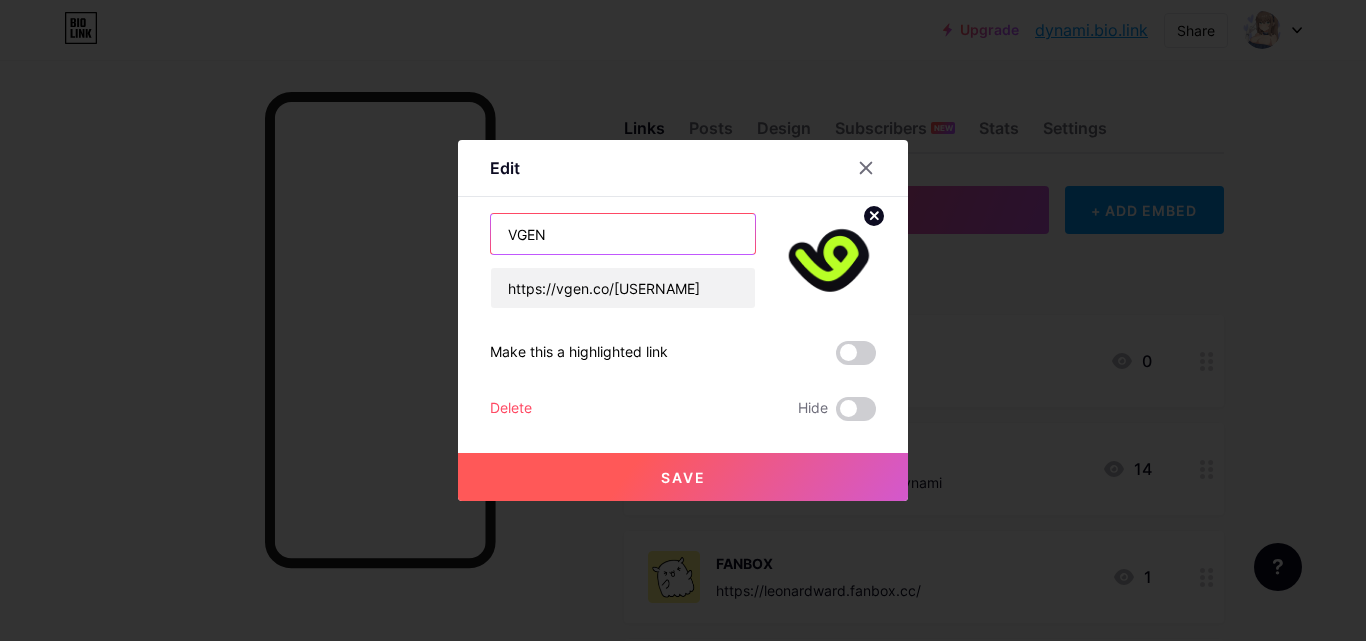 click on "VGEN" at bounding box center (623, 234) 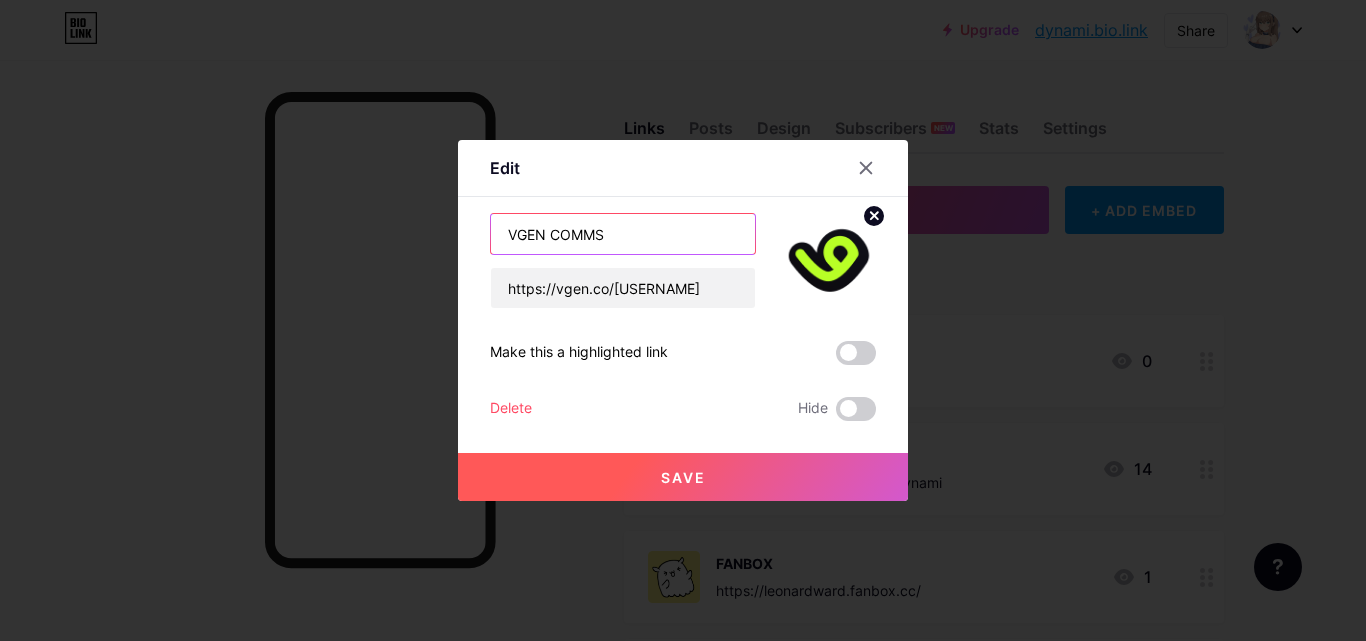 type on "VGEN COMMS" 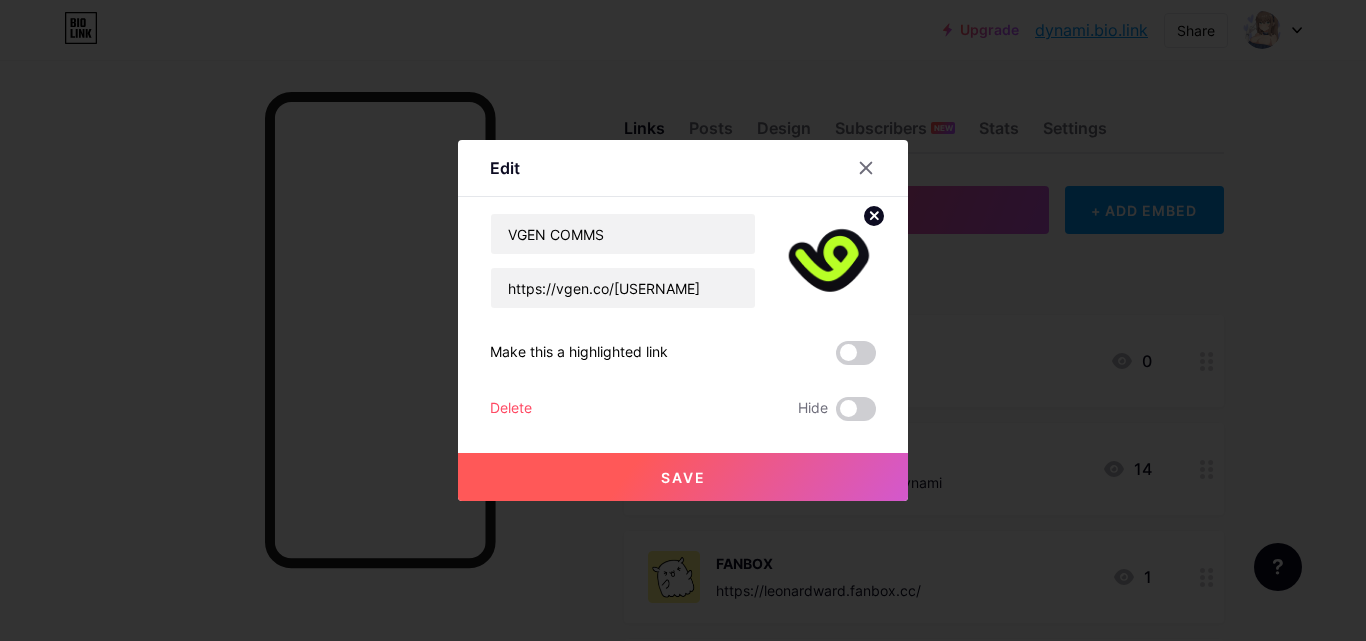 click on "Save" at bounding box center (683, 477) 